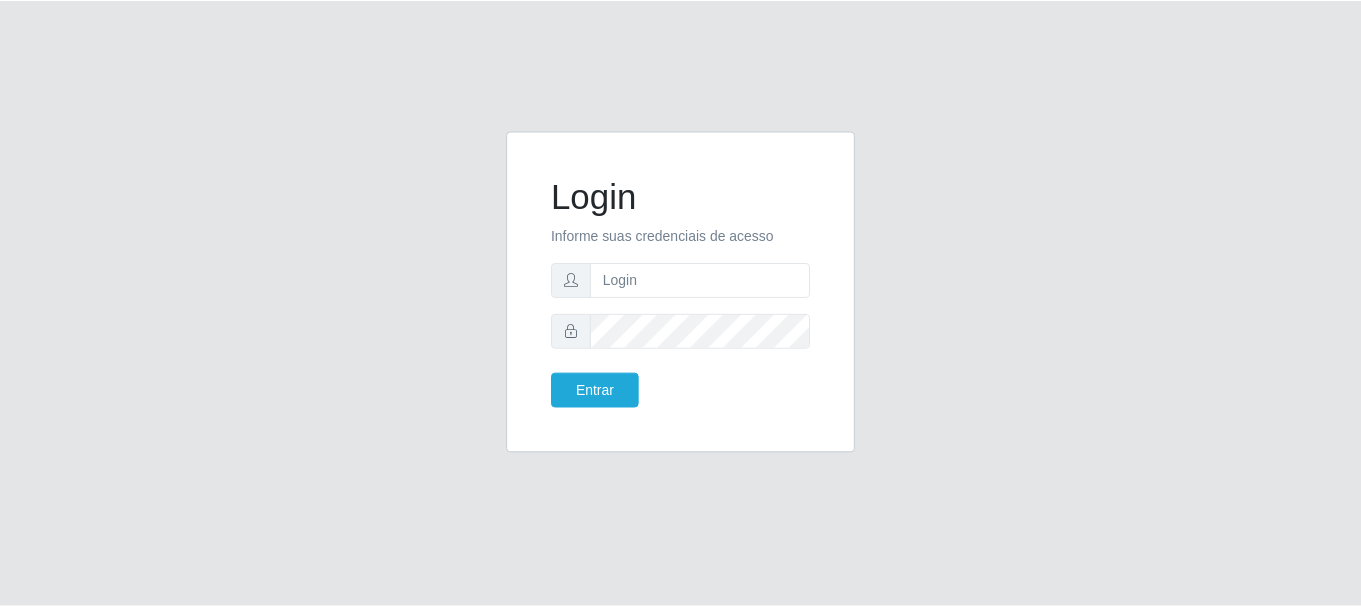 scroll, scrollTop: 0, scrollLeft: 0, axis: both 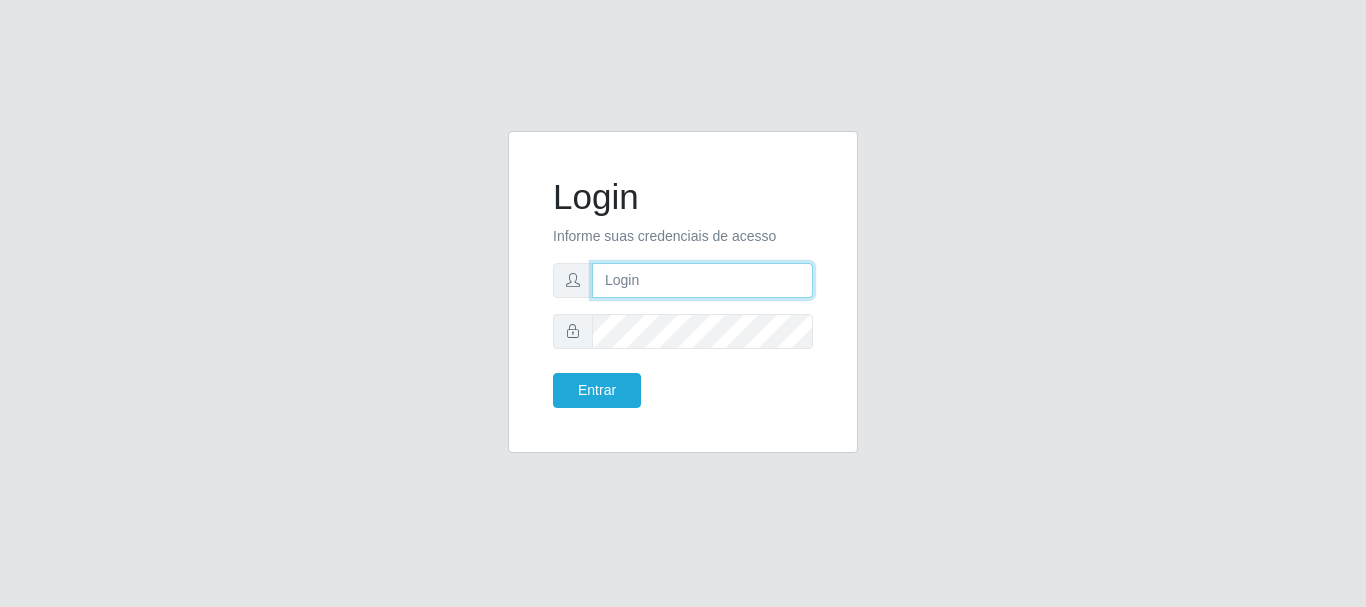 click at bounding box center (702, 280) 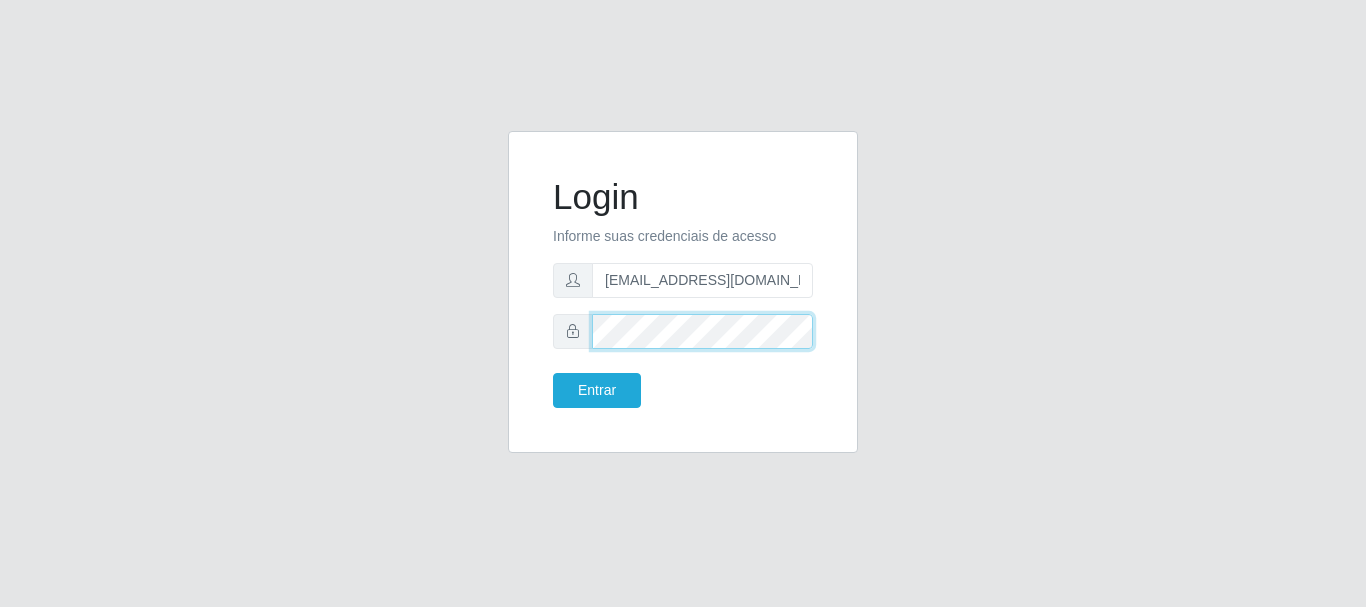 click on "Entrar" at bounding box center [597, 390] 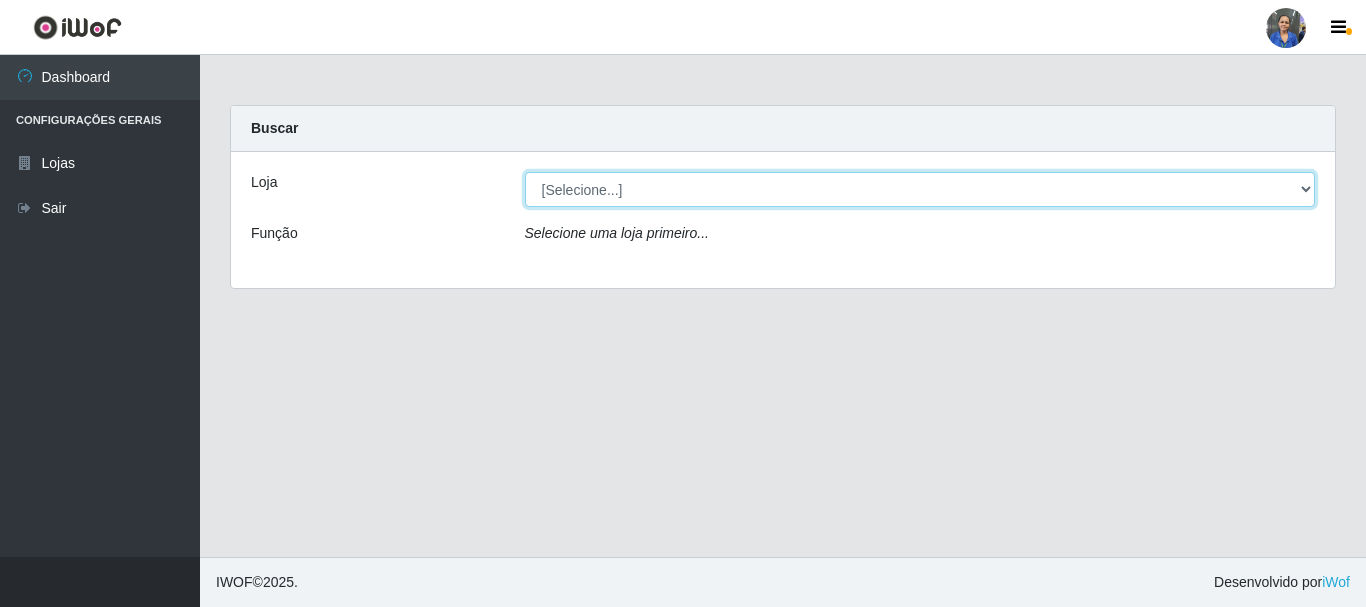 click on "[Selecione...] SuperFácil Atacado - Rodoviária" at bounding box center (920, 189) 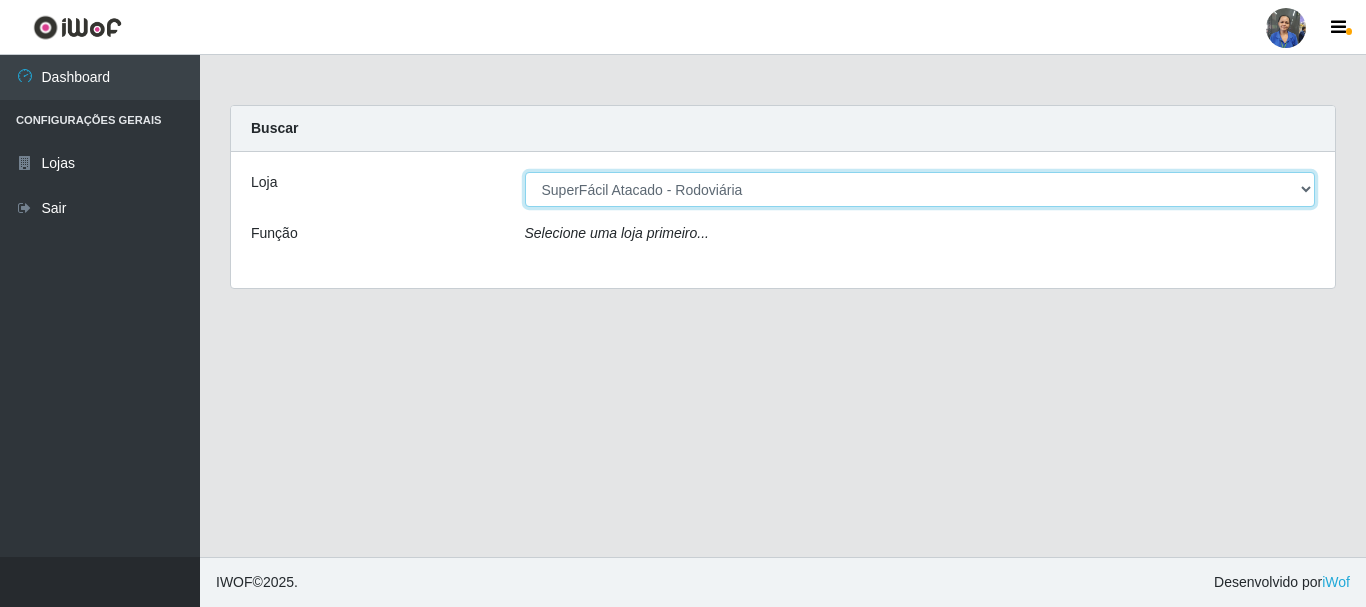 click on "[Selecione...] SuperFácil Atacado - Rodoviária" at bounding box center [920, 189] 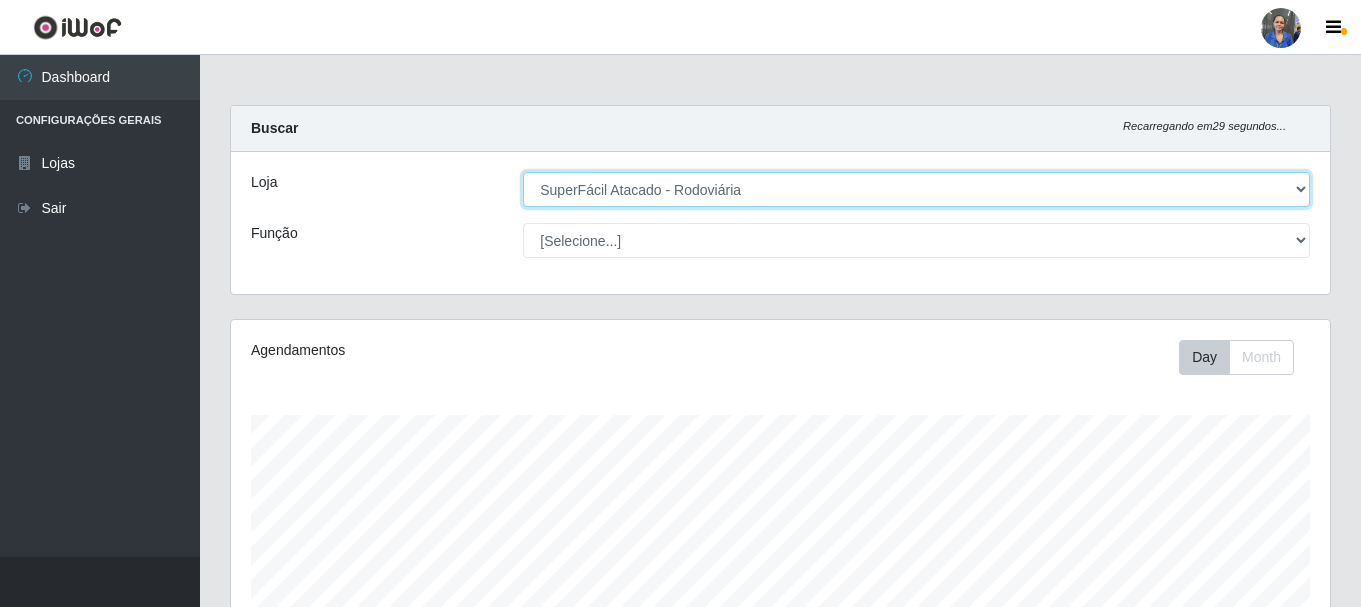 scroll, scrollTop: 999585, scrollLeft: 998901, axis: both 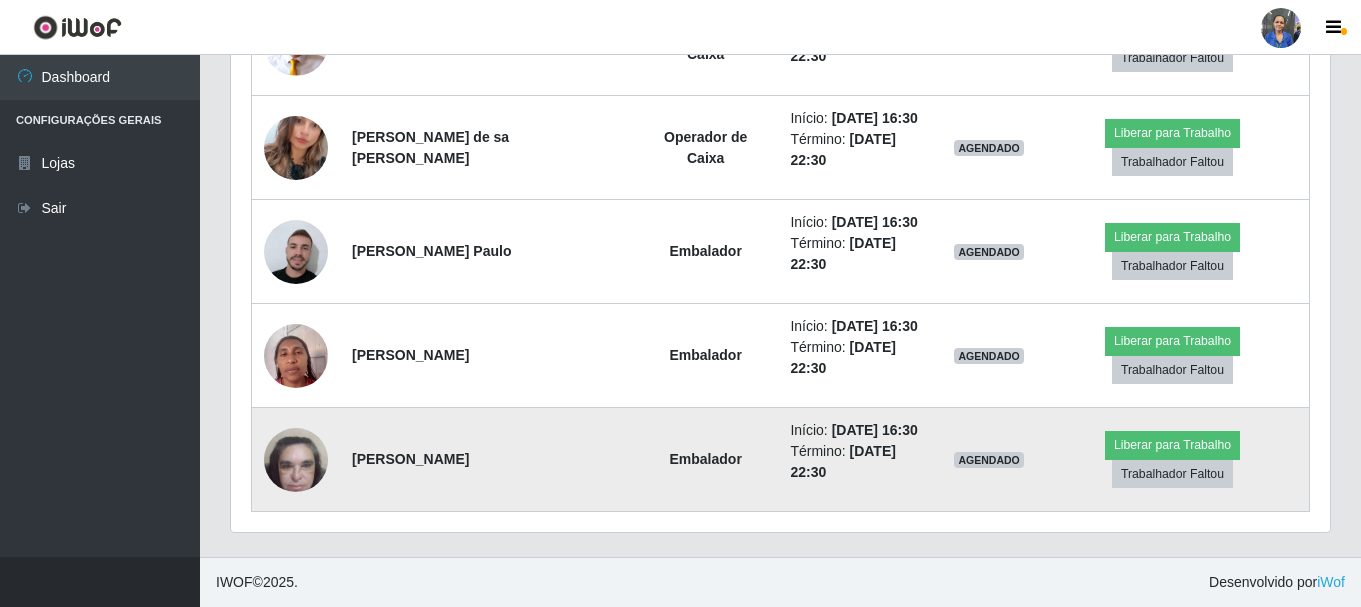 click at bounding box center (296, 459) 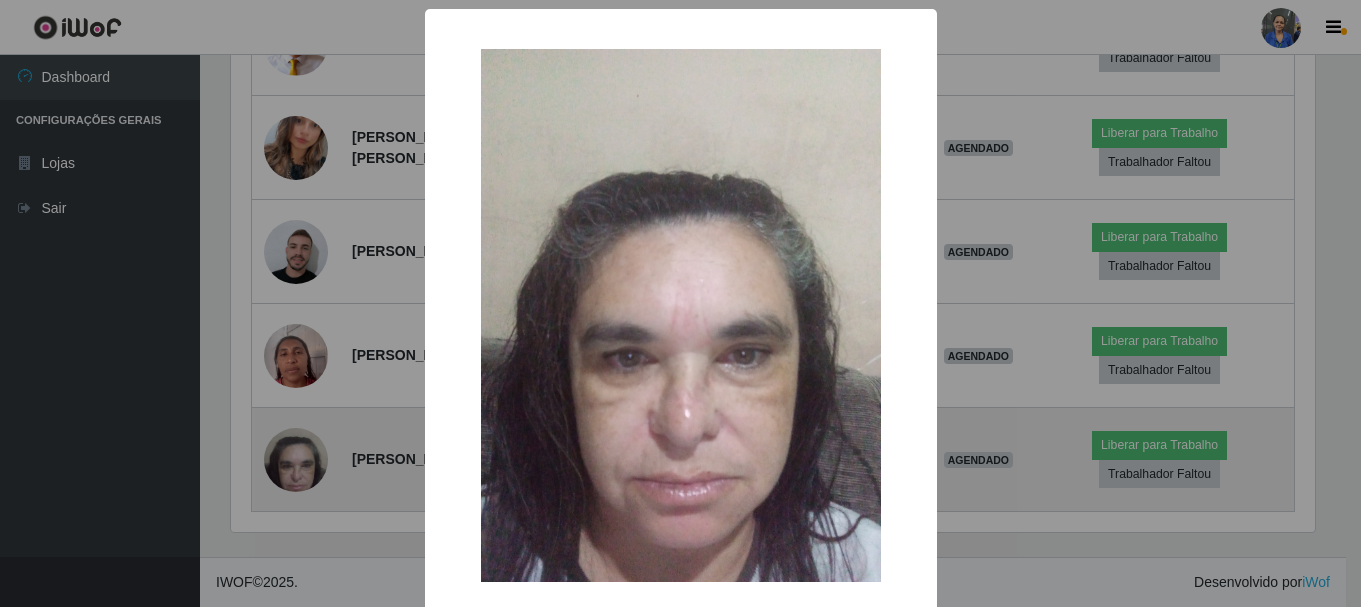 scroll, scrollTop: 999585, scrollLeft: 998911, axis: both 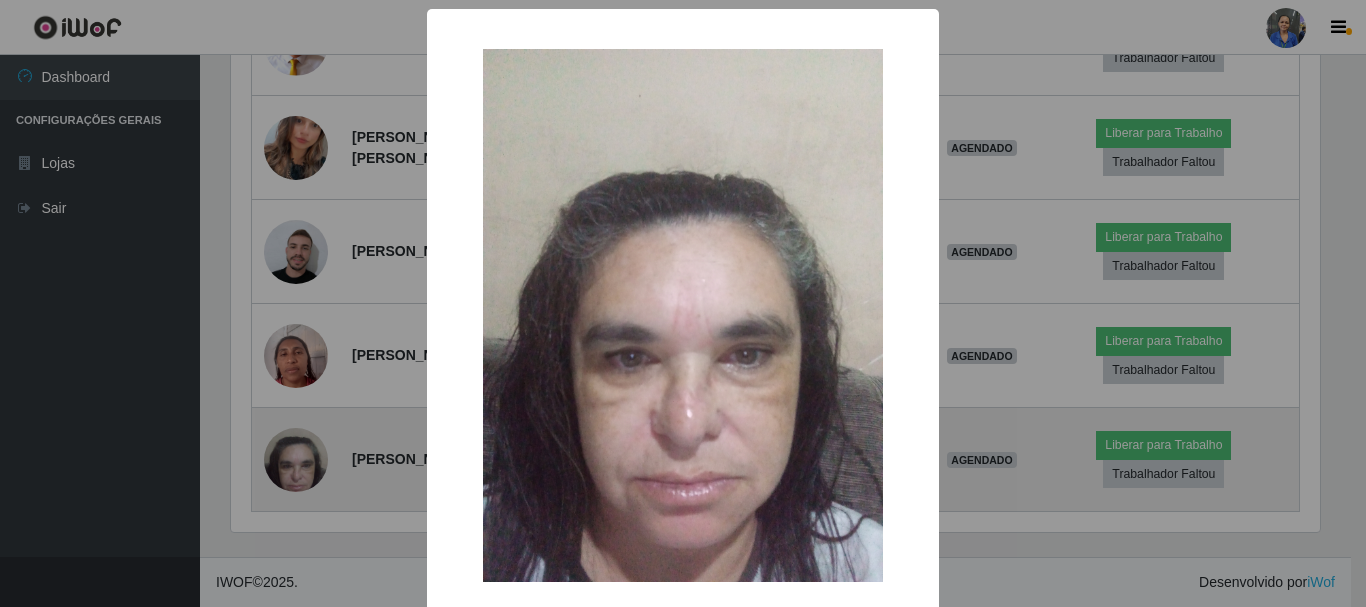 click on "× OK Cancel" at bounding box center (683, 303) 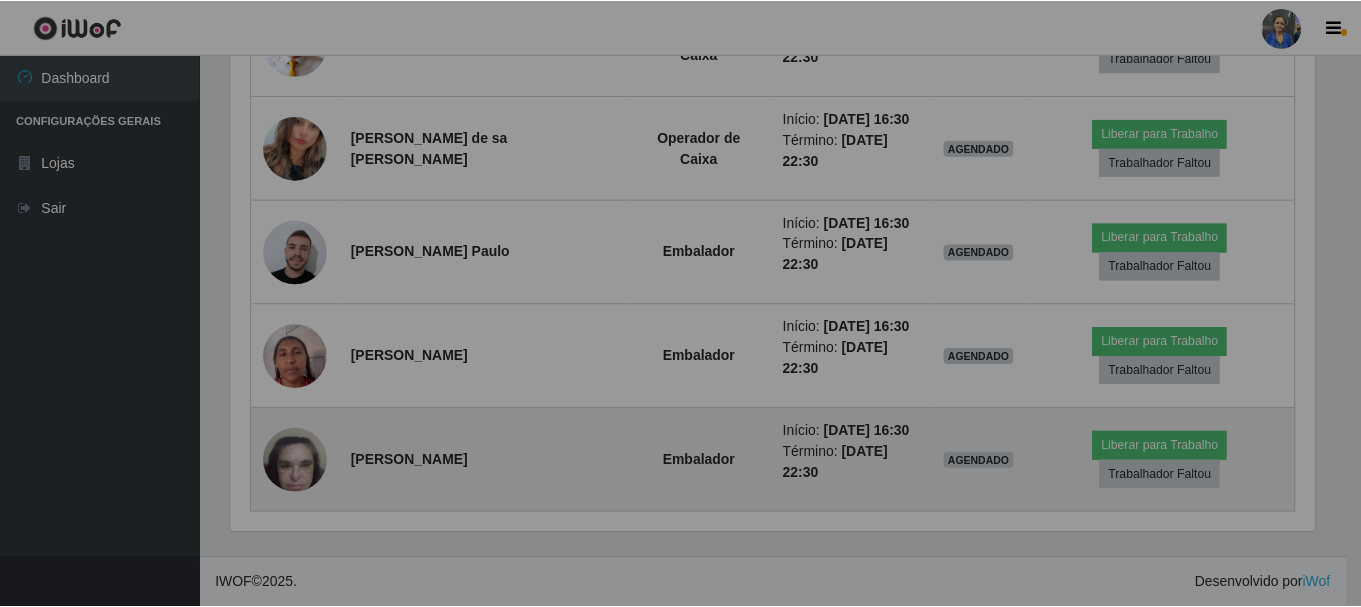 scroll, scrollTop: 999585, scrollLeft: 998901, axis: both 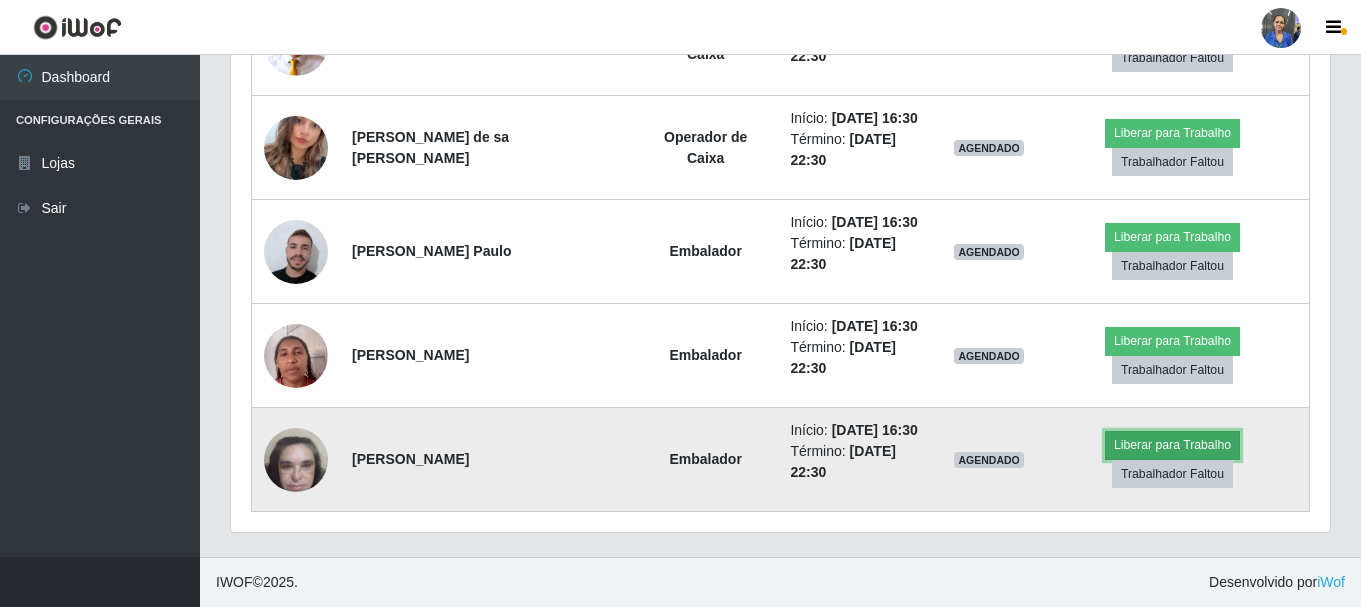 click on "Liberar para Trabalho" at bounding box center [1172, 445] 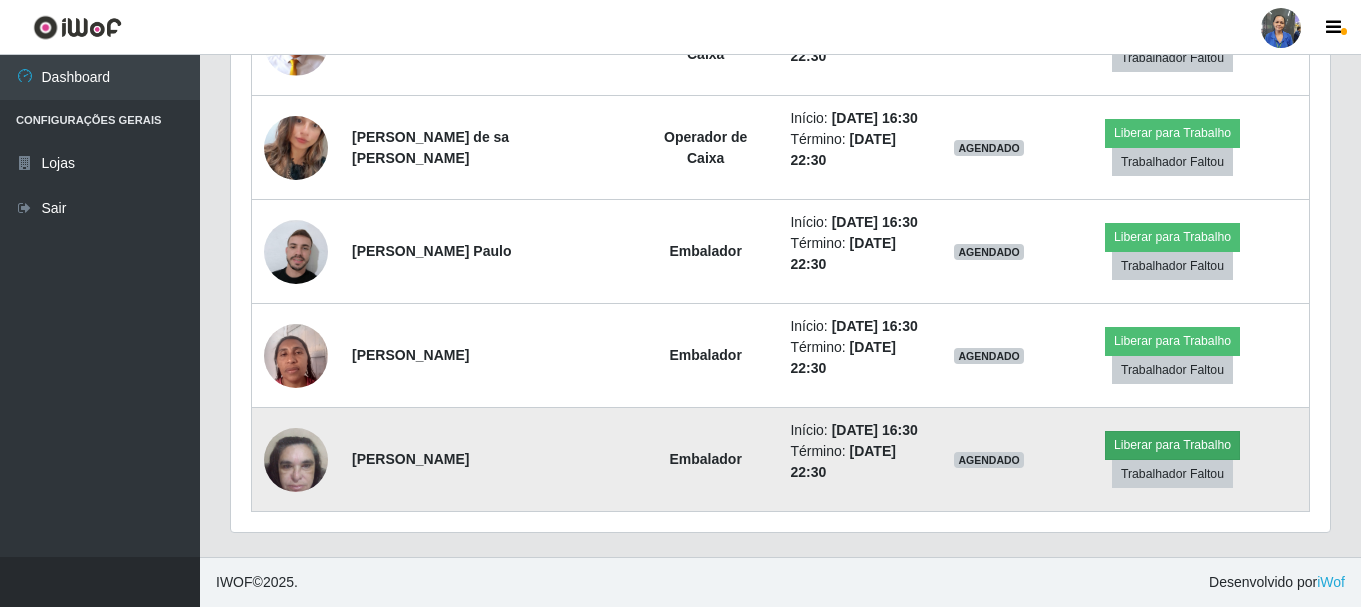 scroll, scrollTop: 999585, scrollLeft: 998911, axis: both 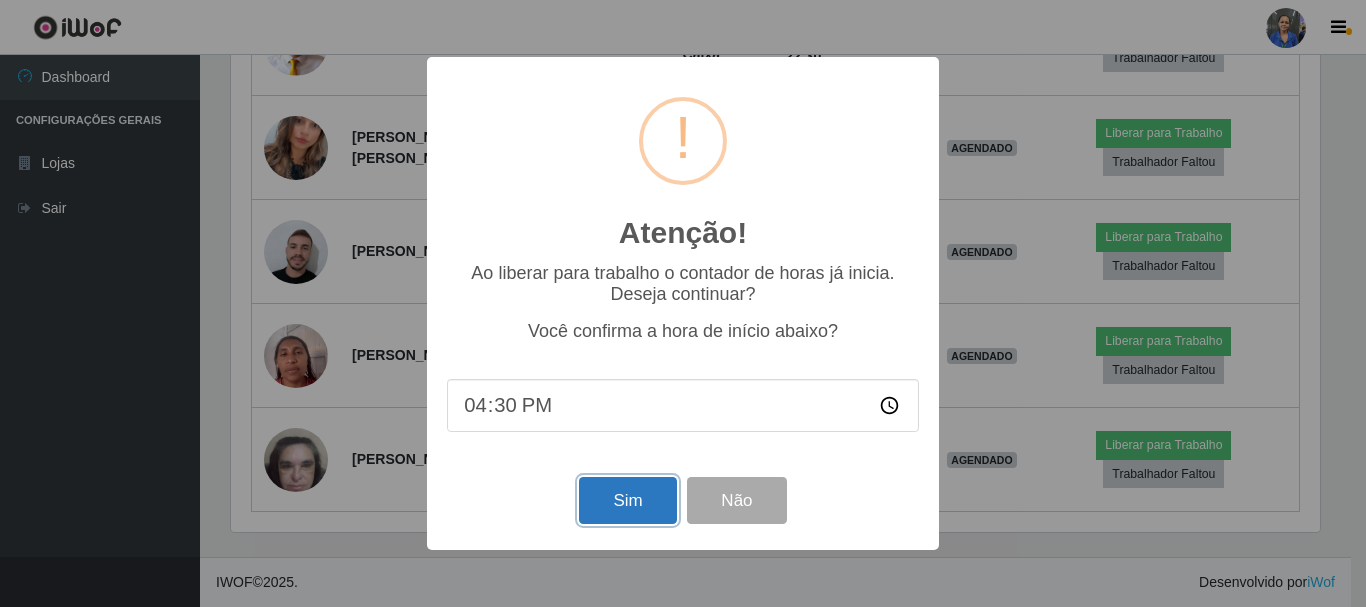 click on "Sim" at bounding box center [627, 500] 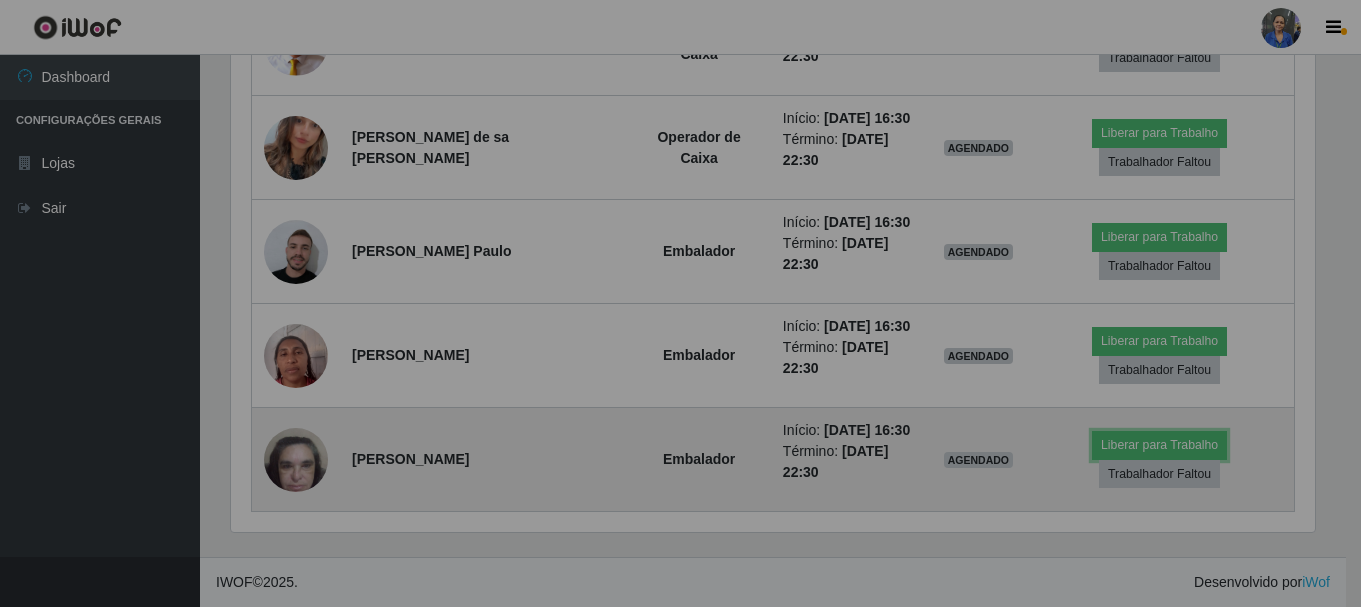 scroll, scrollTop: 999585, scrollLeft: 998901, axis: both 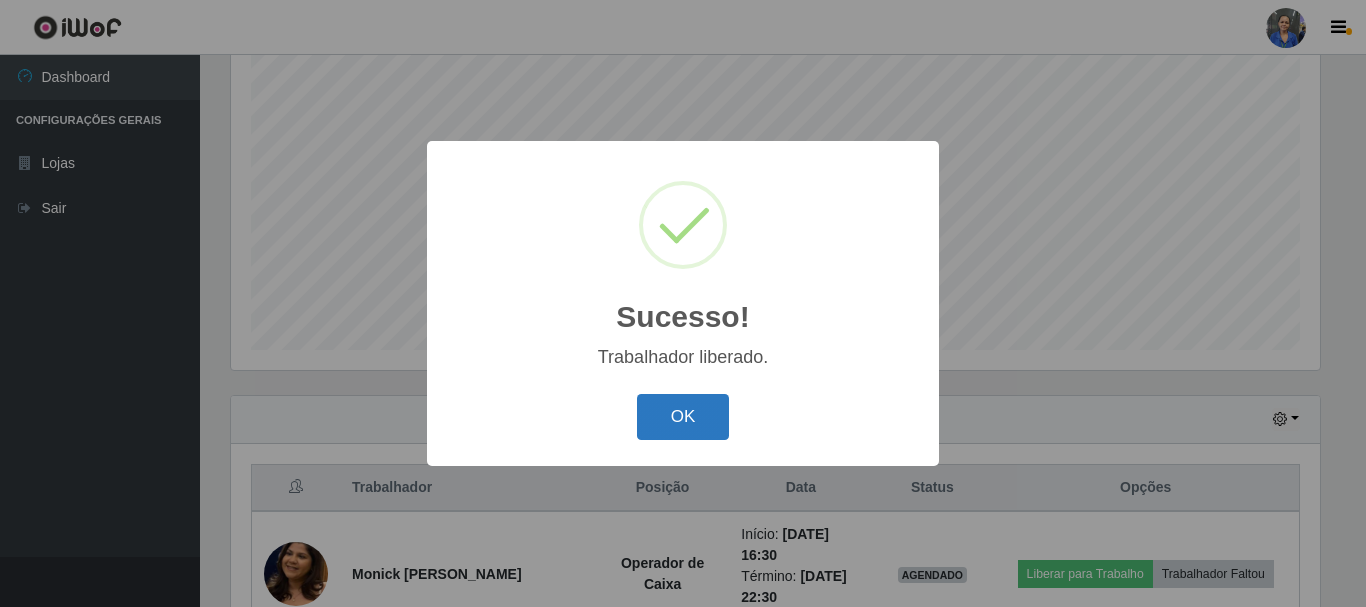 click on "OK" at bounding box center [683, 417] 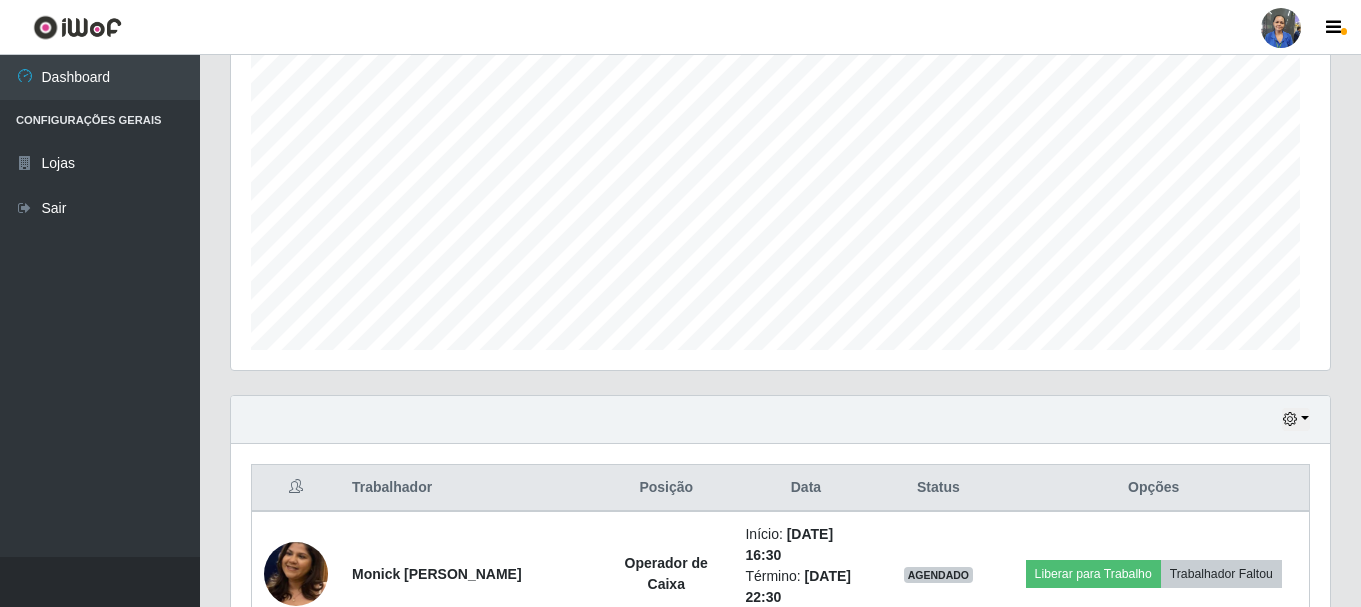 scroll, scrollTop: 999585, scrollLeft: 998901, axis: both 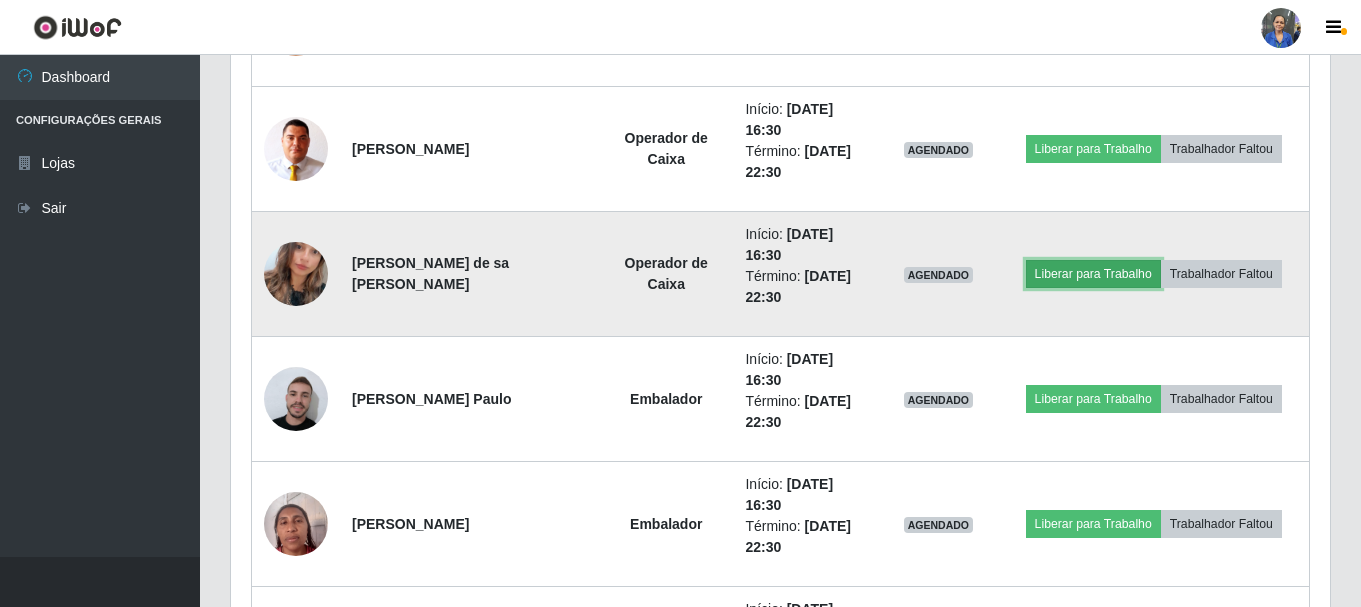 click on "Liberar para Trabalho" at bounding box center [1093, 274] 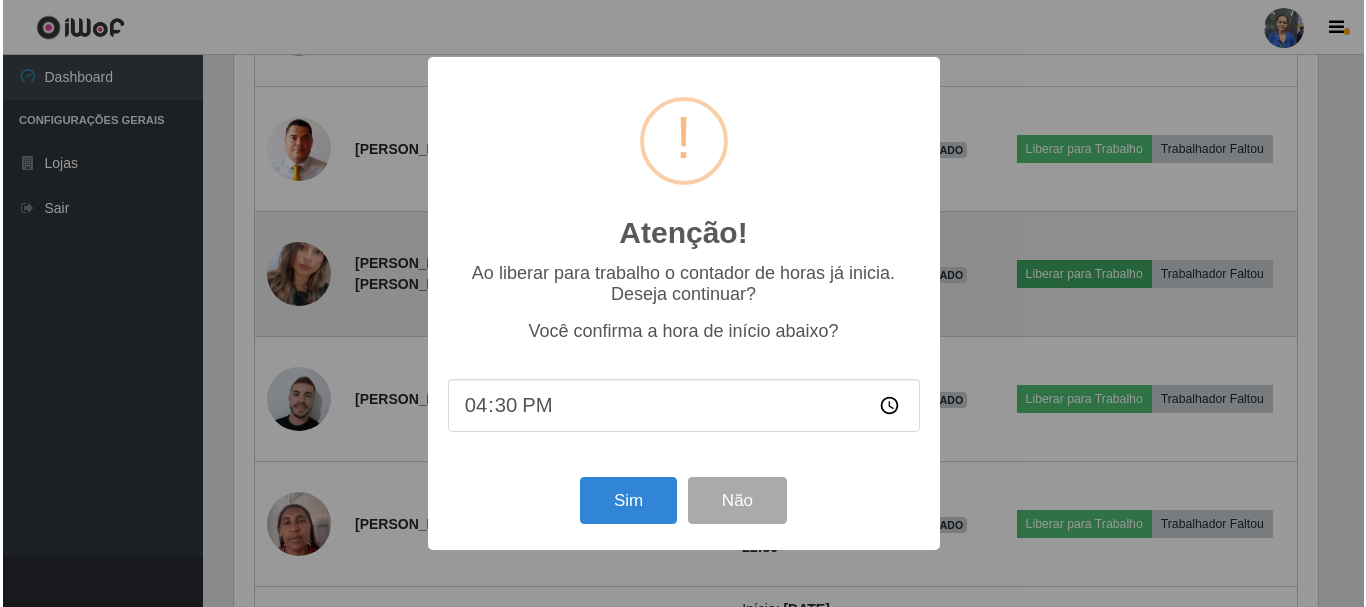 scroll, scrollTop: 999585, scrollLeft: 998911, axis: both 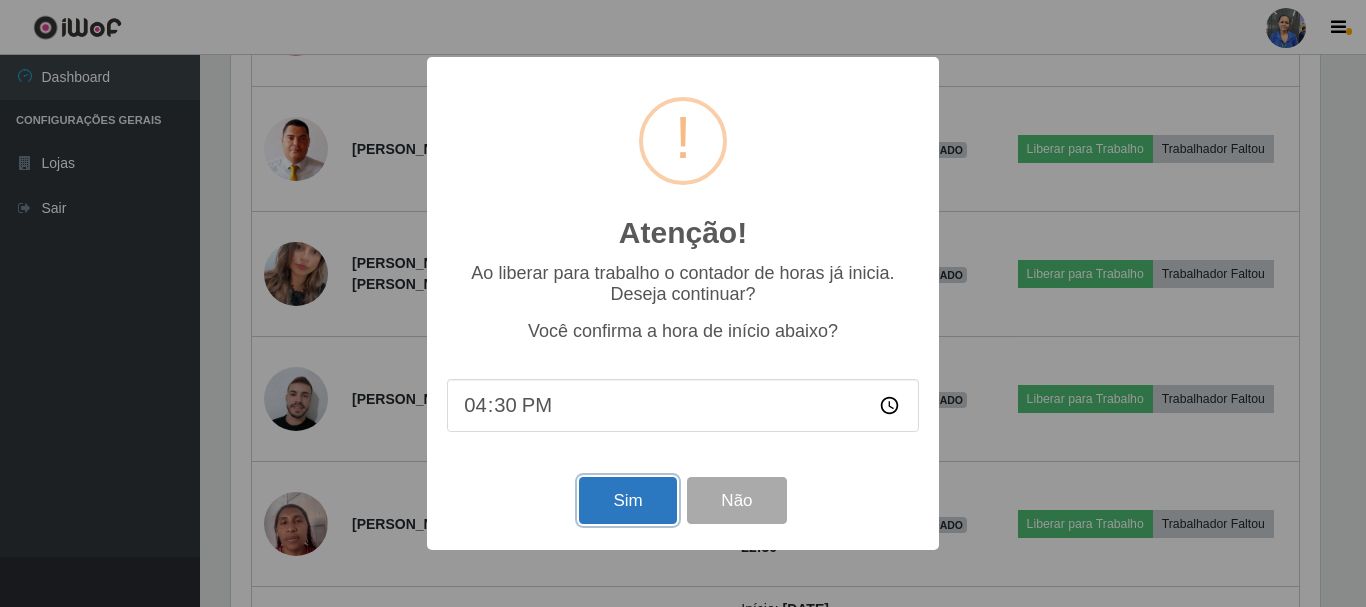 click on "Sim" at bounding box center (627, 500) 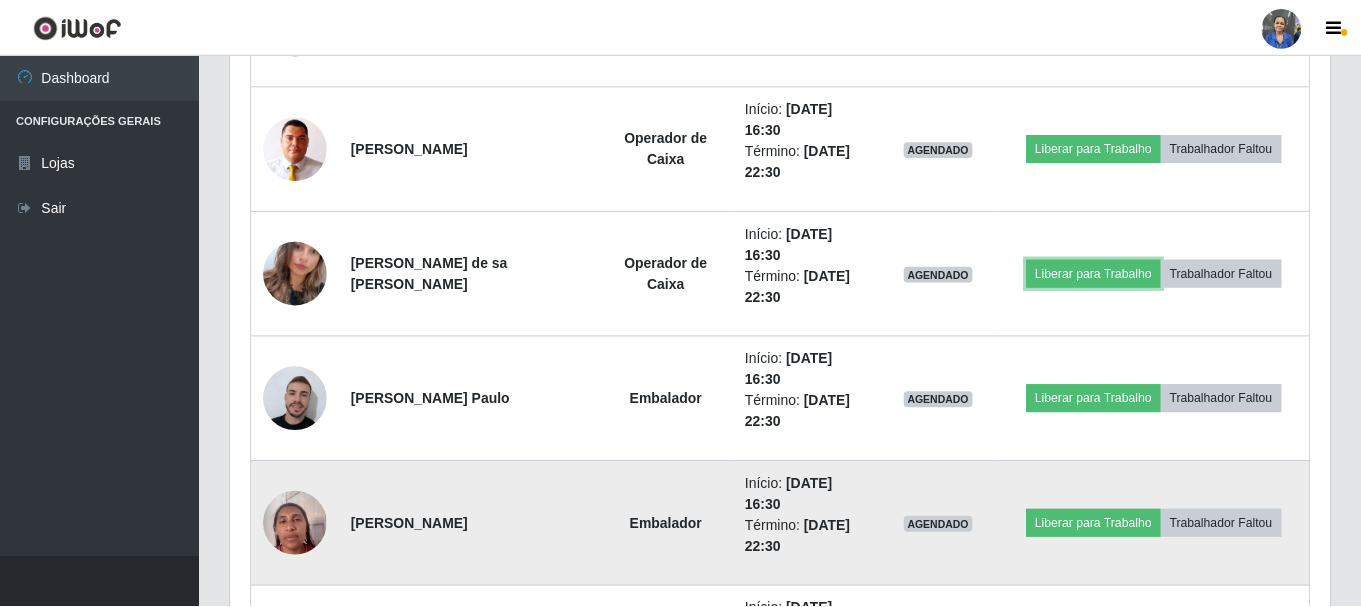 scroll, scrollTop: 999585, scrollLeft: 998901, axis: both 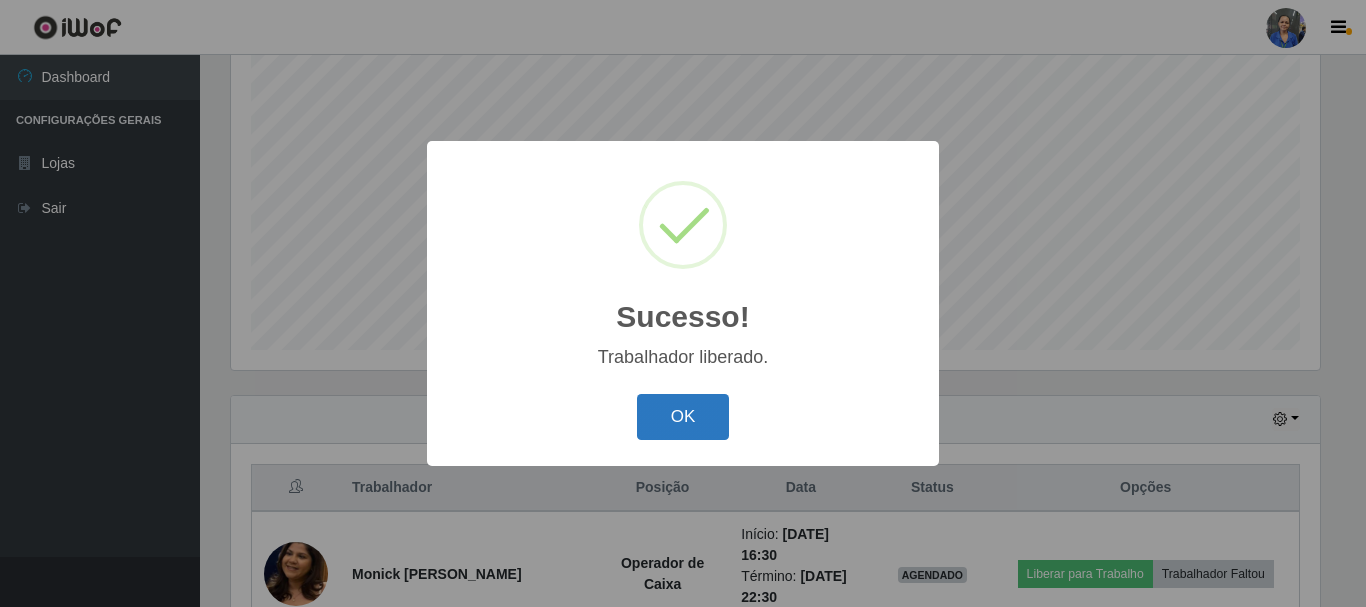 click on "OK" at bounding box center (683, 417) 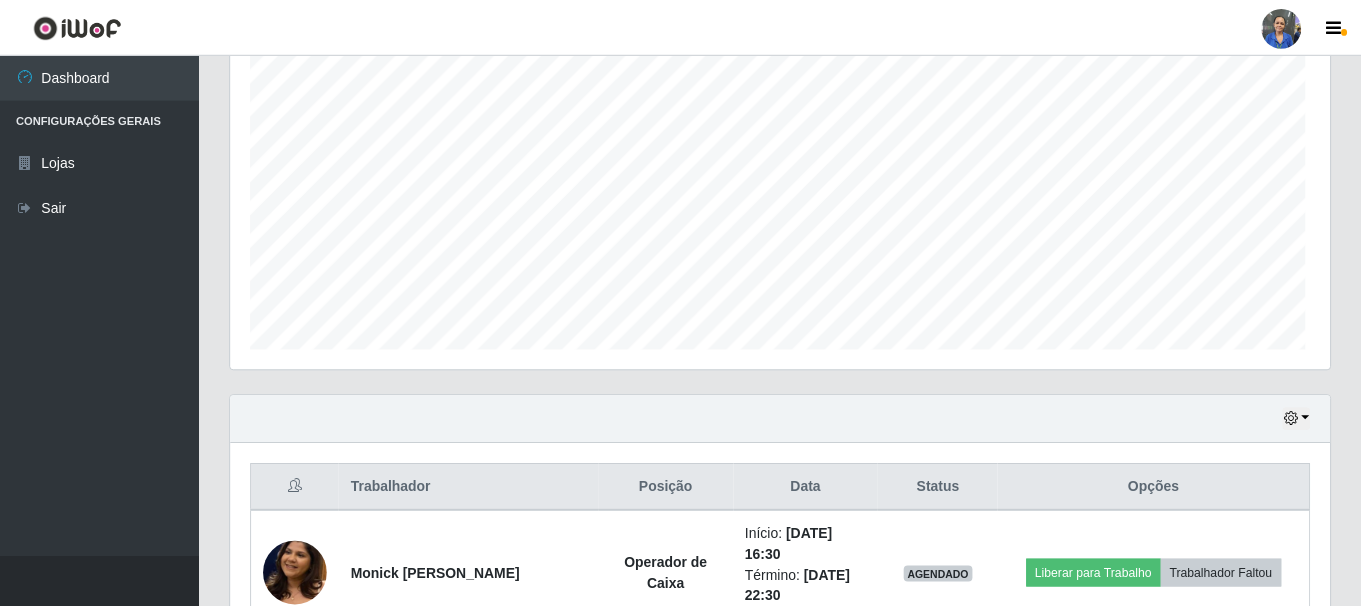 scroll, scrollTop: 999585, scrollLeft: 998901, axis: both 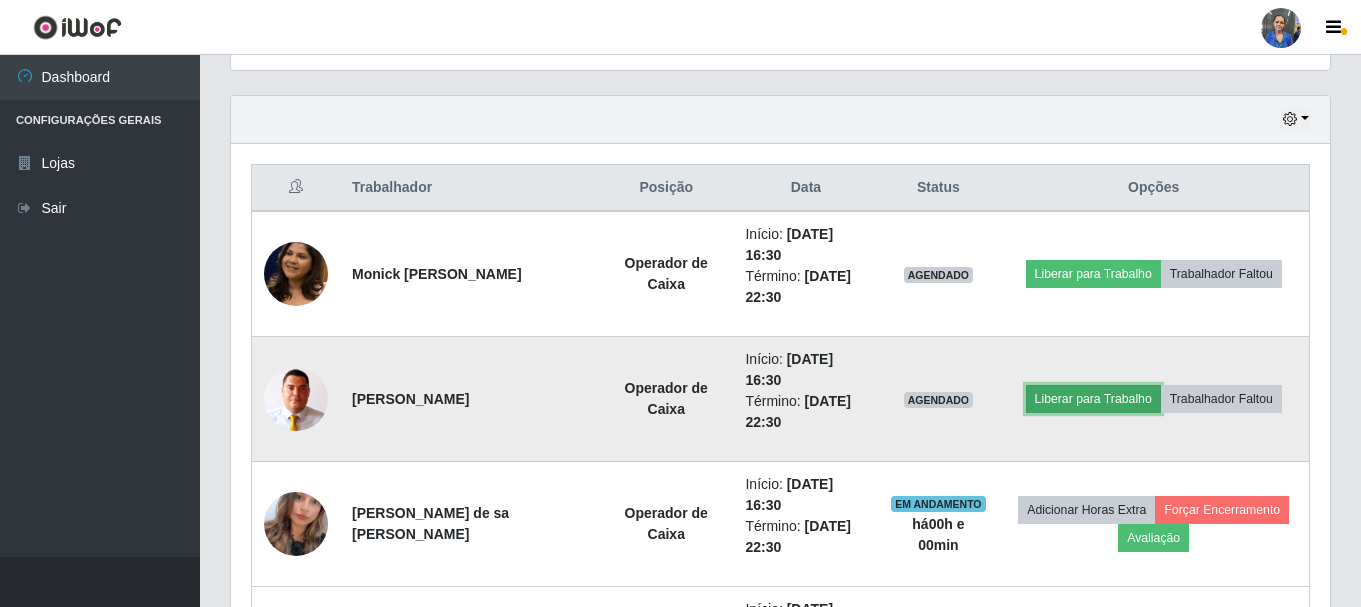 click on "Liberar para Trabalho" at bounding box center (1093, 399) 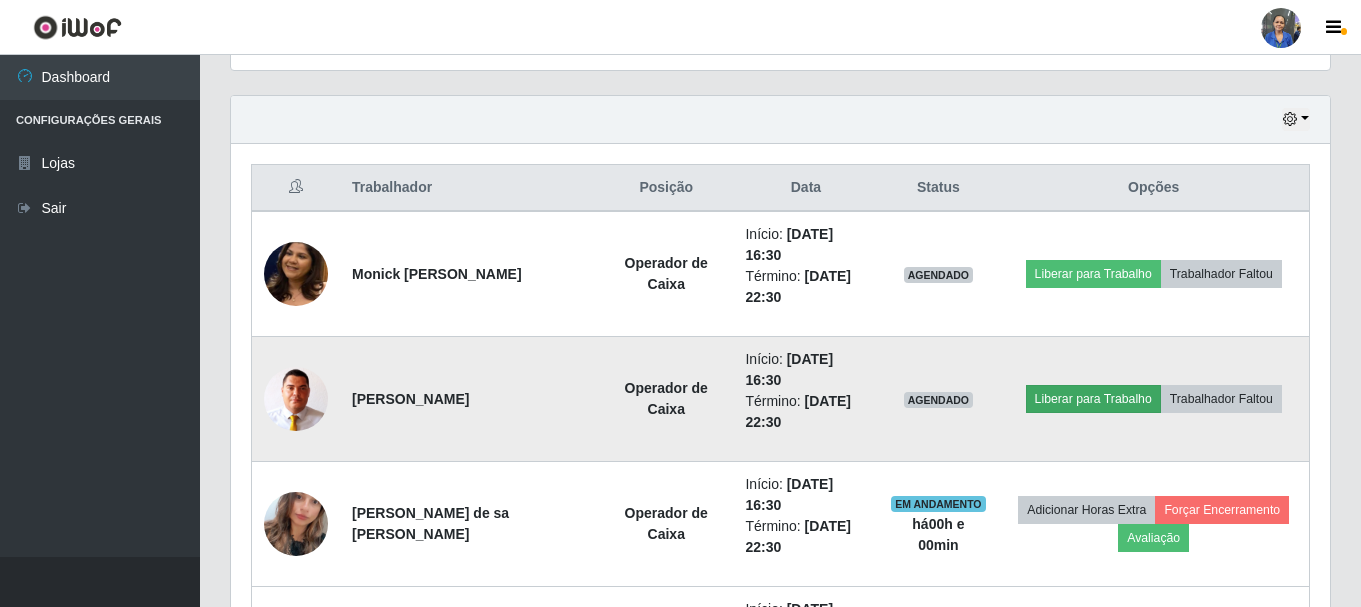 scroll, scrollTop: 999585, scrollLeft: 998911, axis: both 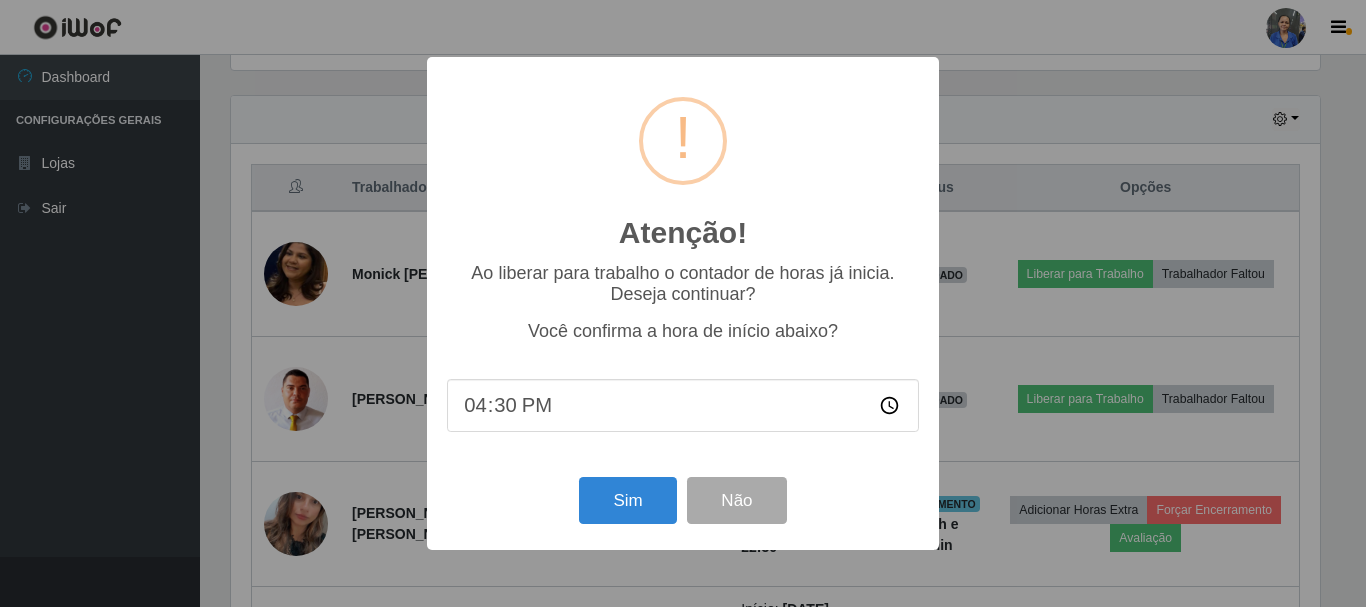 click on "Sim Não" at bounding box center [683, 500] 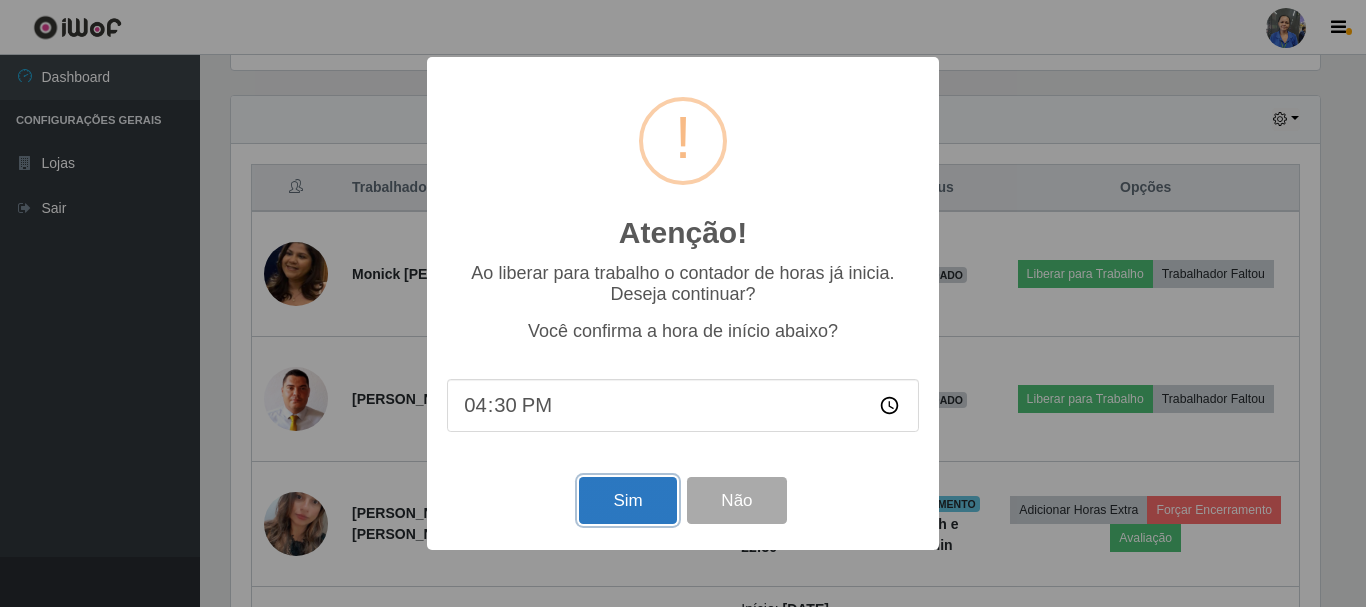 click on "Sim" at bounding box center (627, 500) 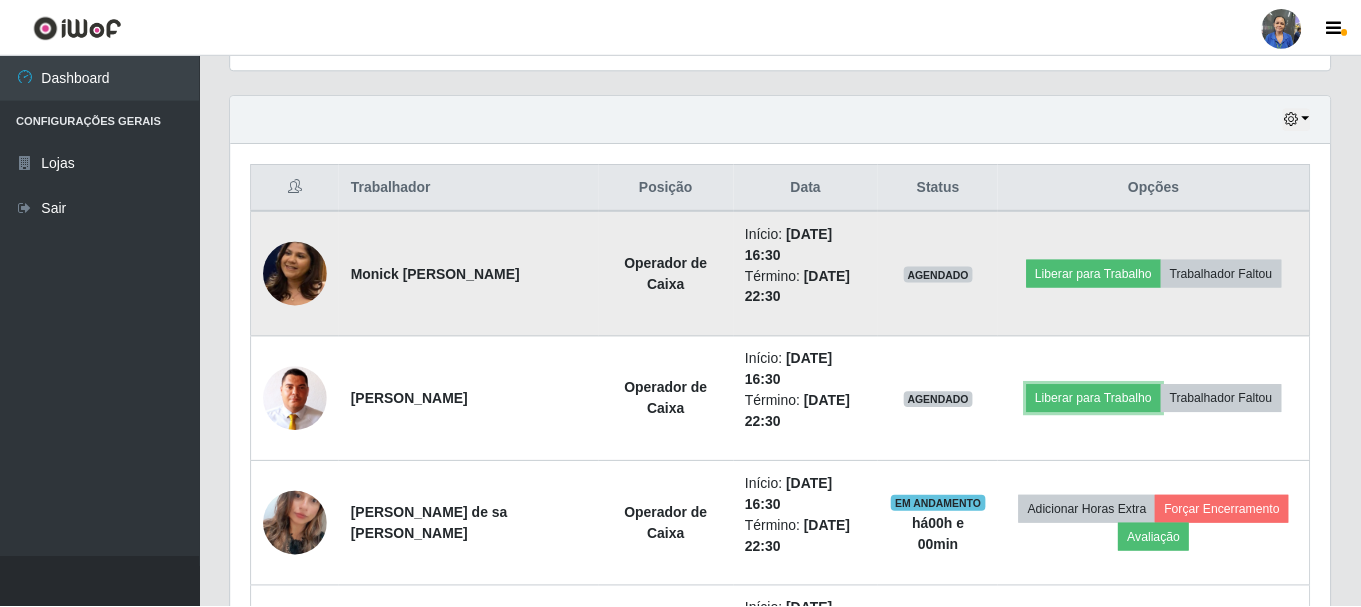 scroll, scrollTop: 999585, scrollLeft: 998901, axis: both 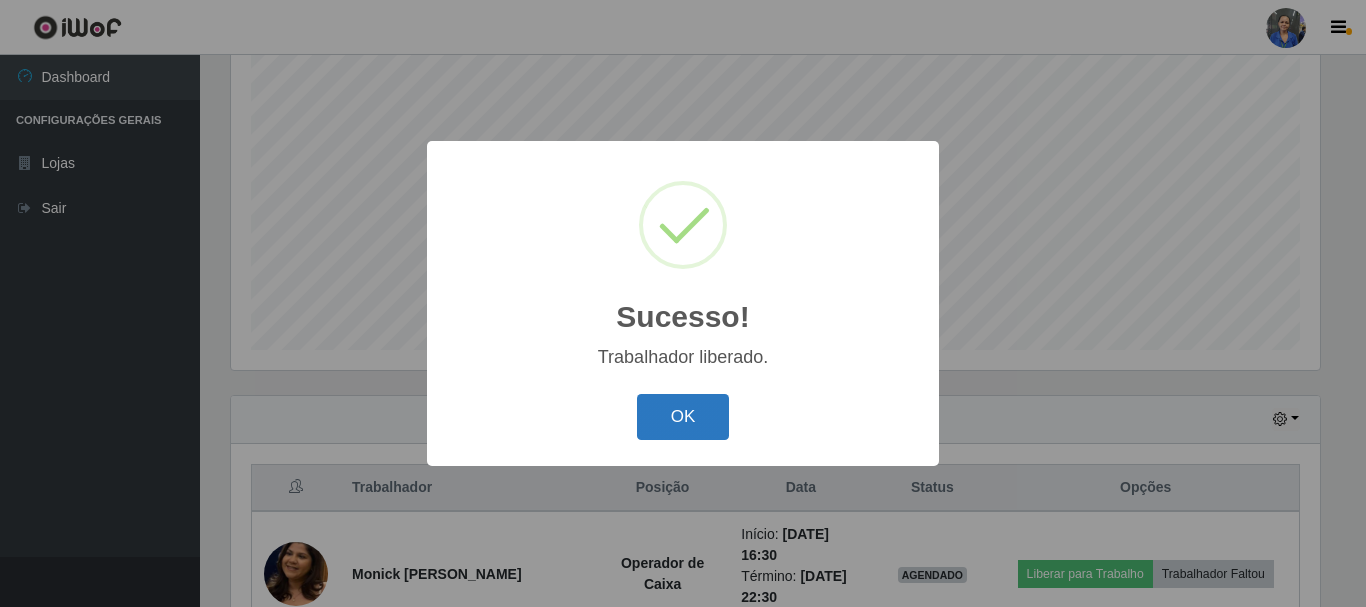 click on "OK" at bounding box center [683, 417] 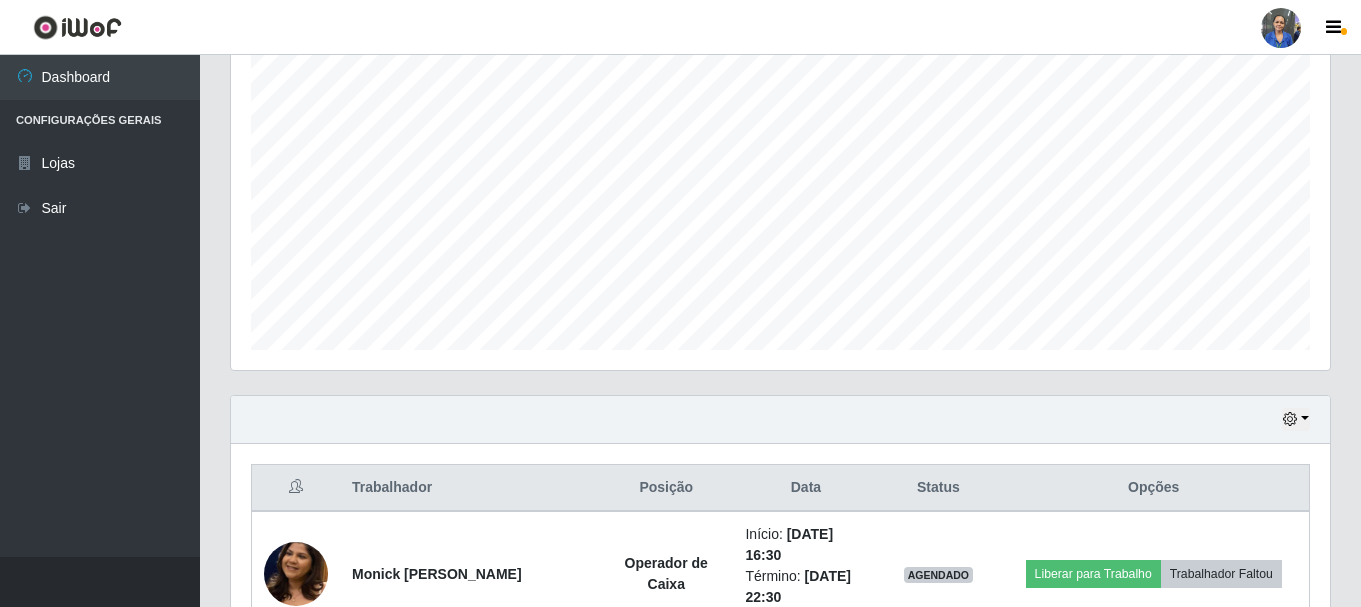 scroll, scrollTop: 999585, scrollLeft: 998901, axis: both 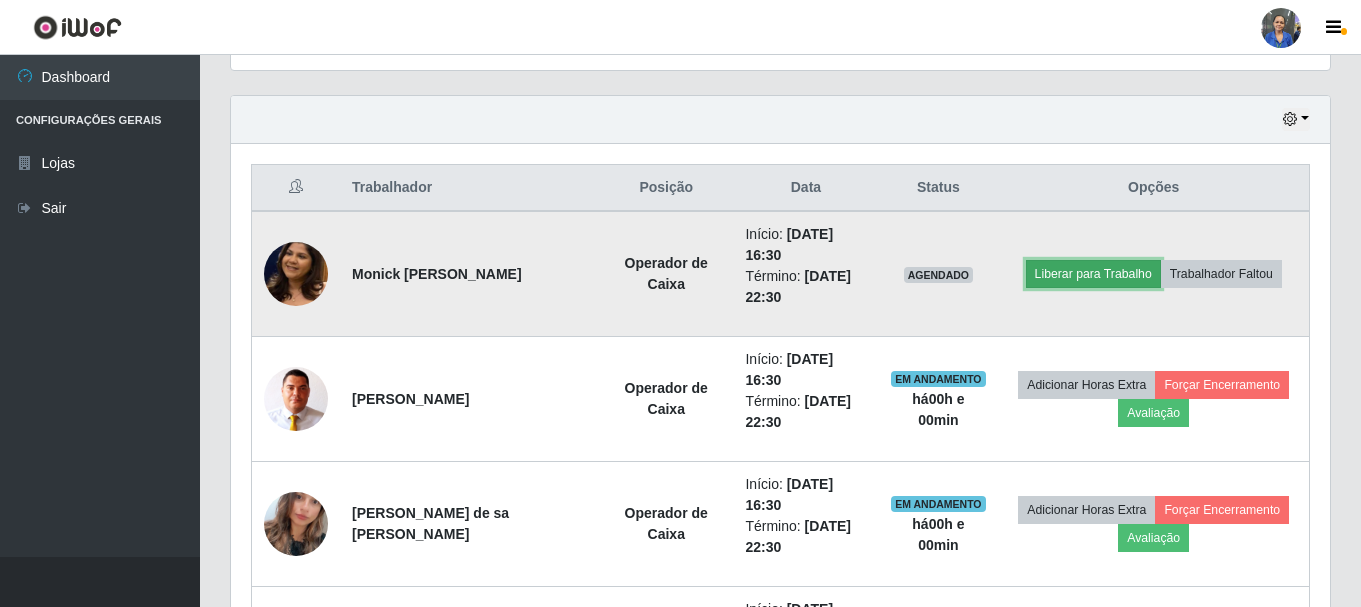 click on "Liberar para Trabalho" at bounding box center (1093, 274) 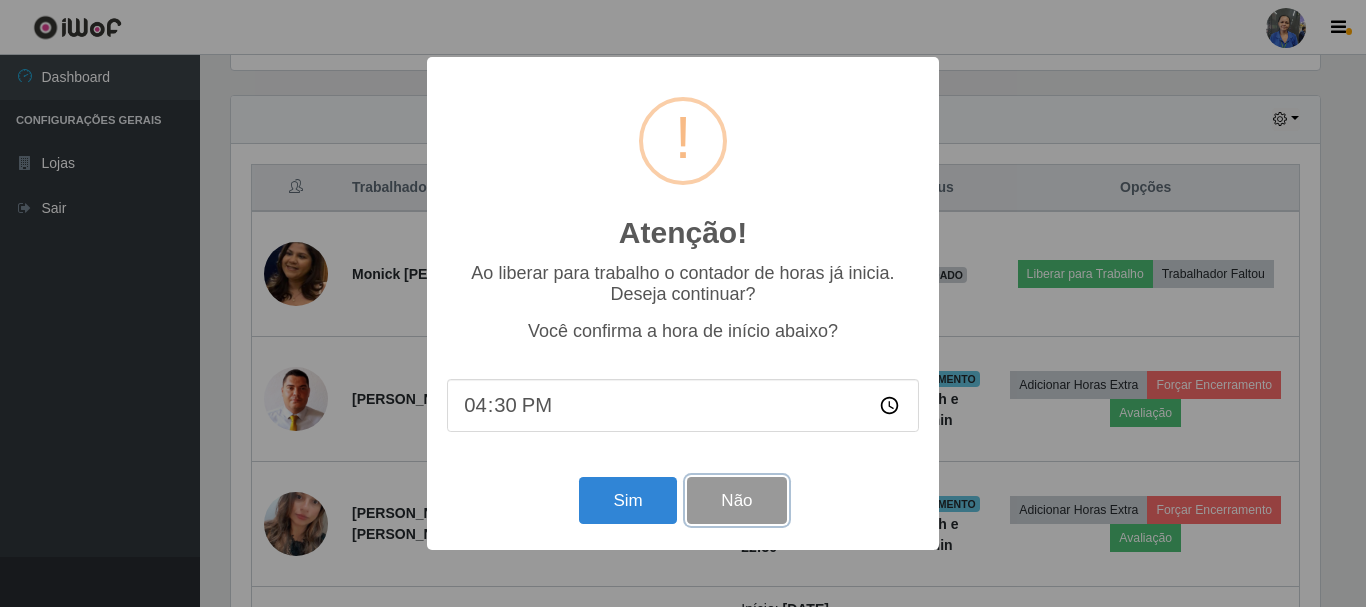 click on "Não" at bounding box center (736, 500) 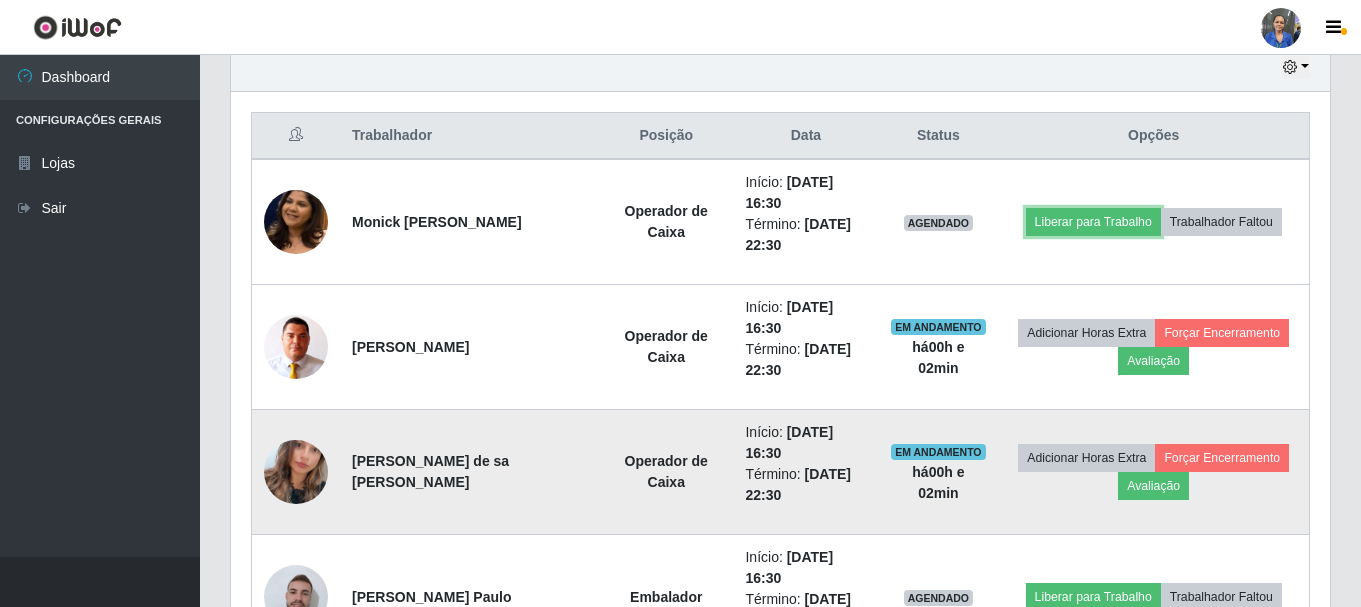 scroll, scrollTop: 715, scrollLeft: 0, axis: vertical 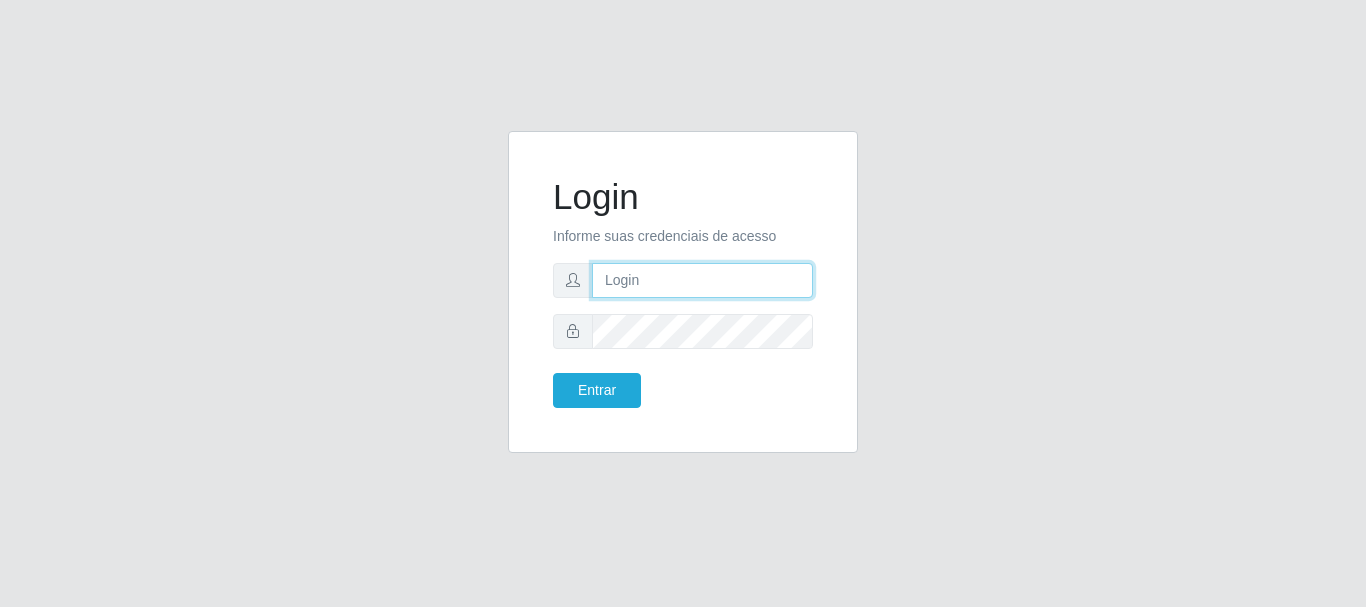 click at bounding box center (702, 280) 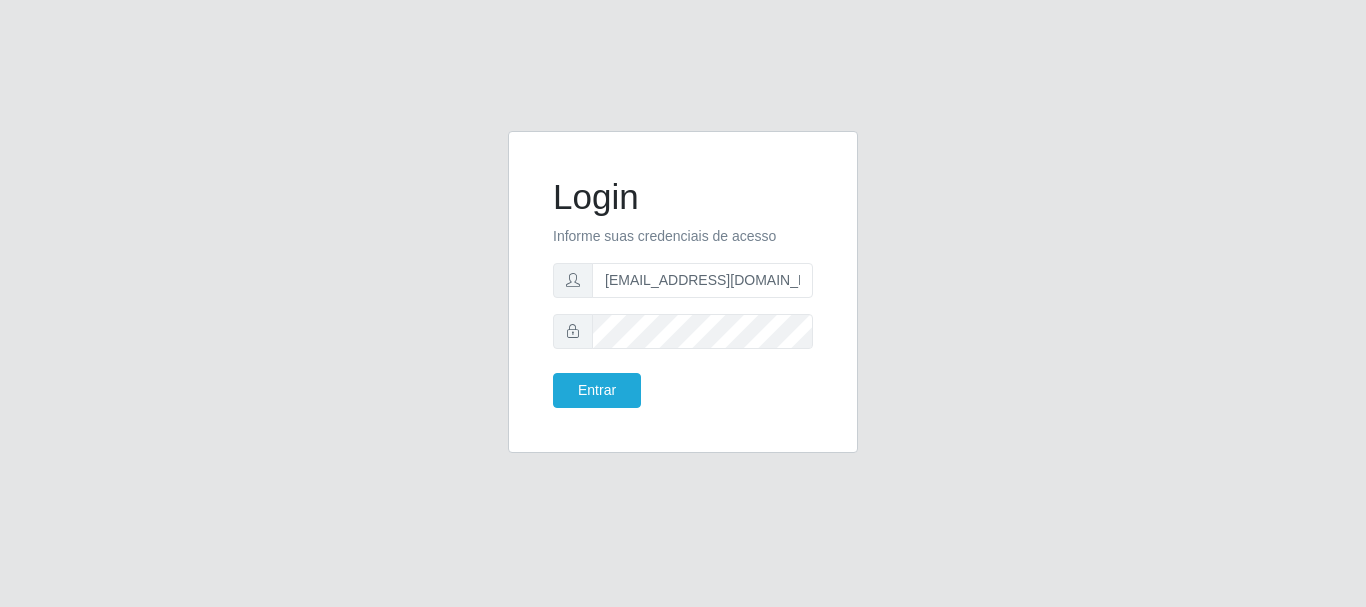 click on "Login Informe suas credenciais de acesso [EMAIL_ADDRESS][DOMAIN_NAME] Entrar" at bounding box center [683, 292] 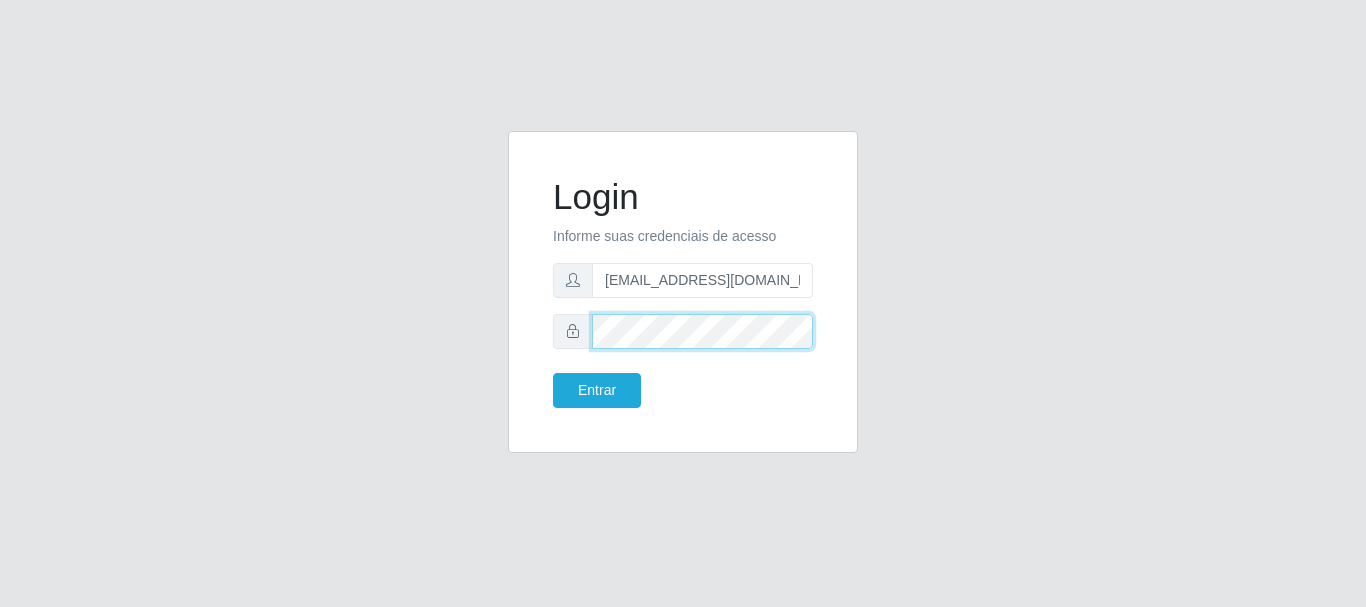 click on "Entrar" at bounding box center [597, 390] 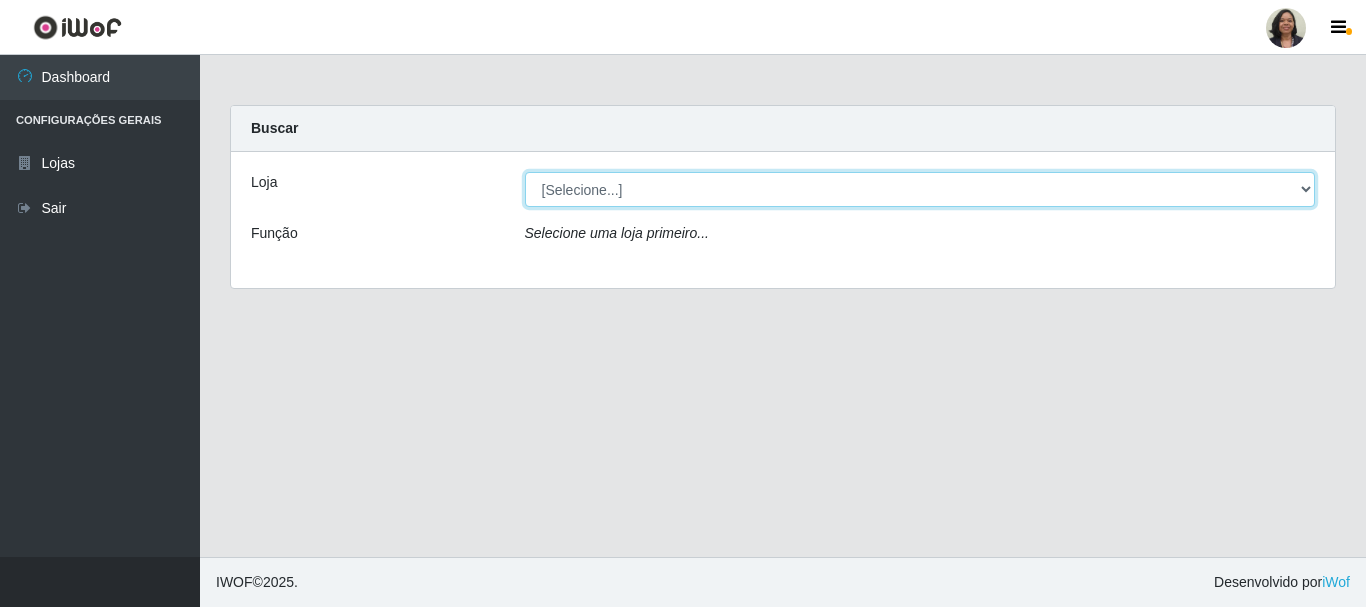 click on "[Selecione...] SuperFácil Atacado - Rodoviária" at bounding box center [920, 189] 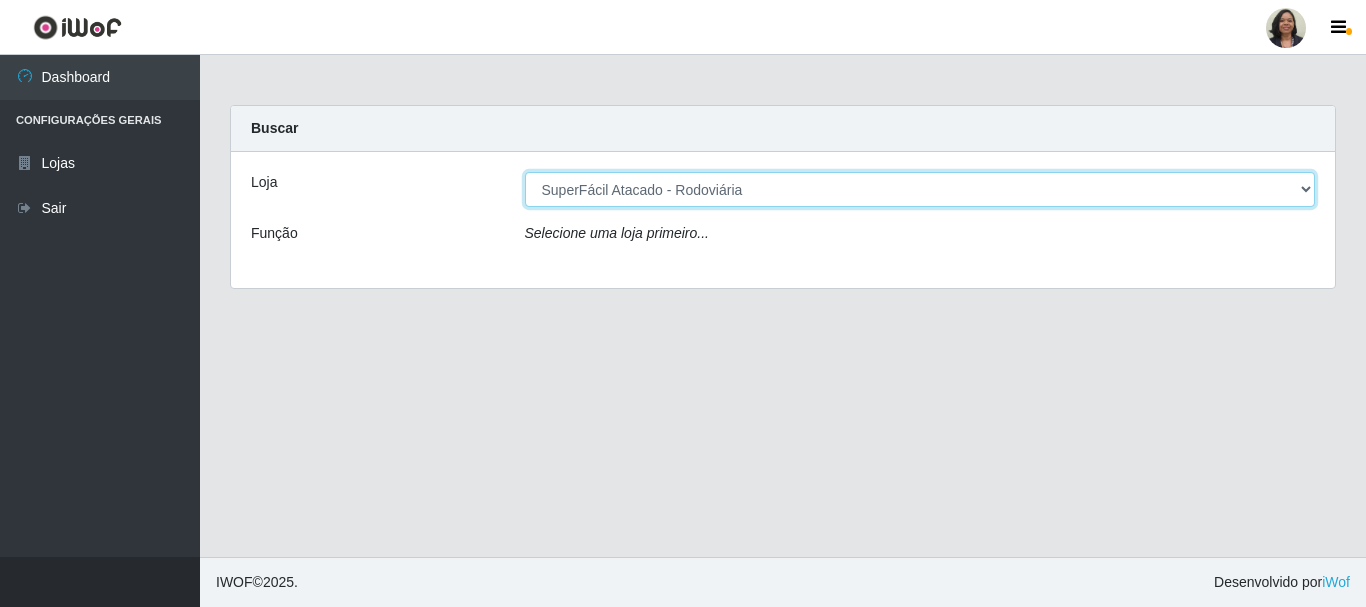 click on "[Selecione...] SuperFácil Atacado - Rodoviária" at bounding box center (920, 189) 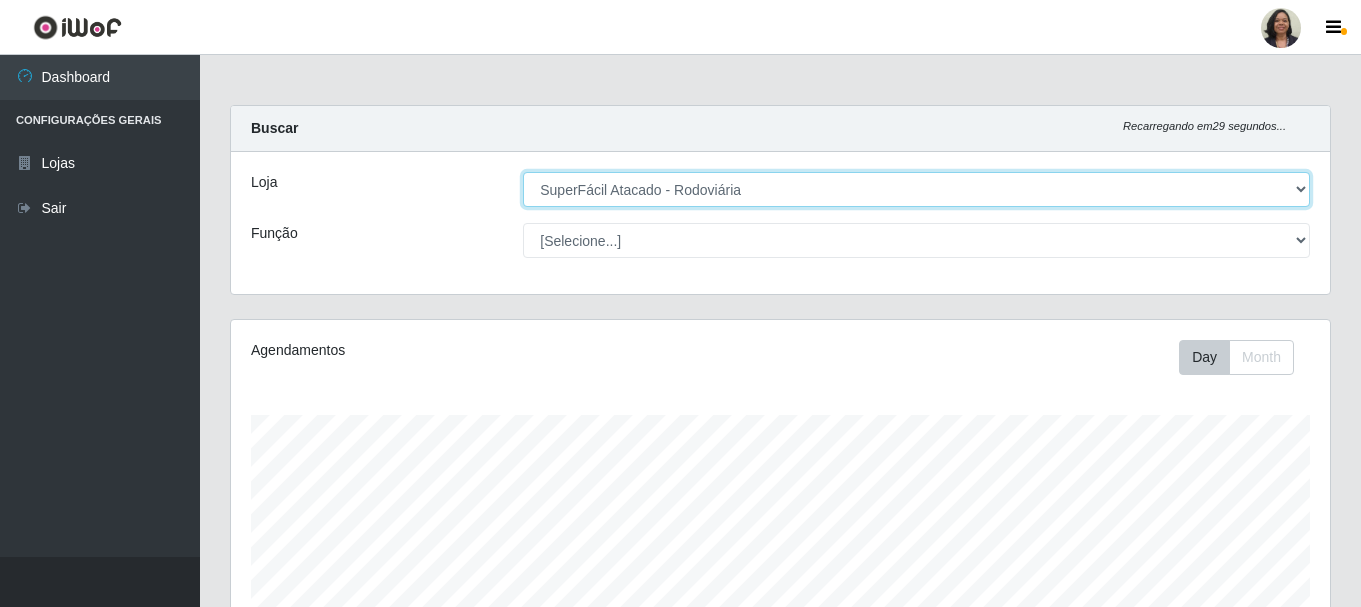 scroll, scrollTop: 999585, scrollLeft: 998901, axis: both 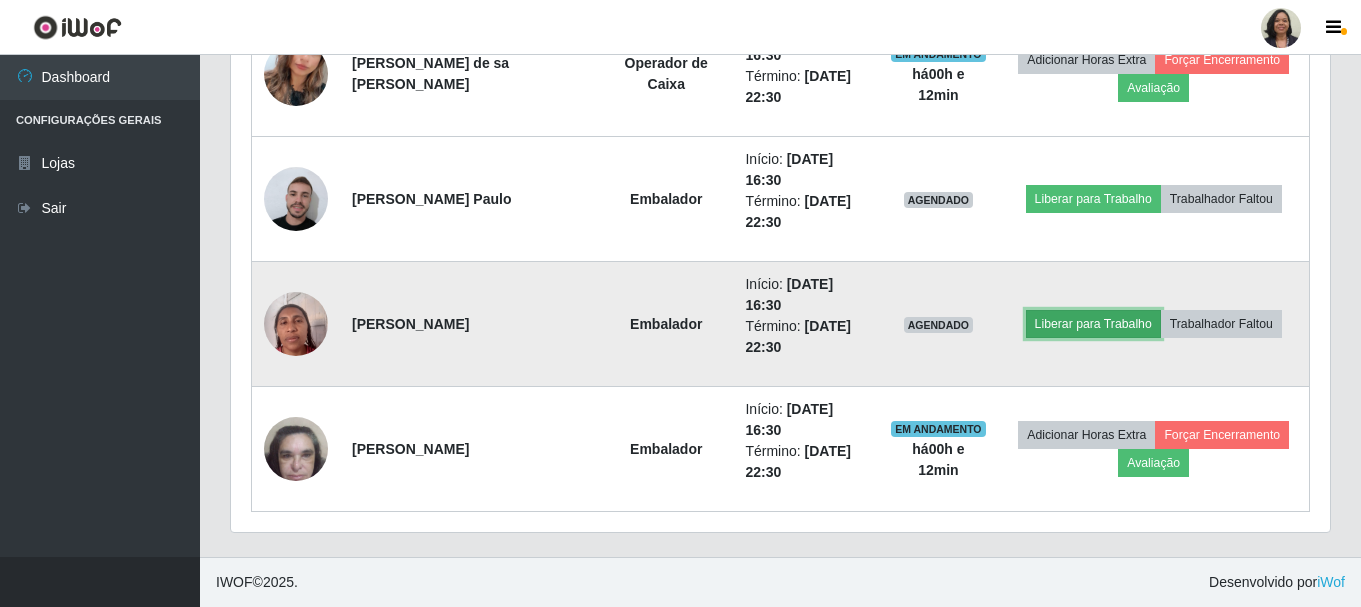 click on "Liberar para Trabalho" at bounding box center [1093, 324] 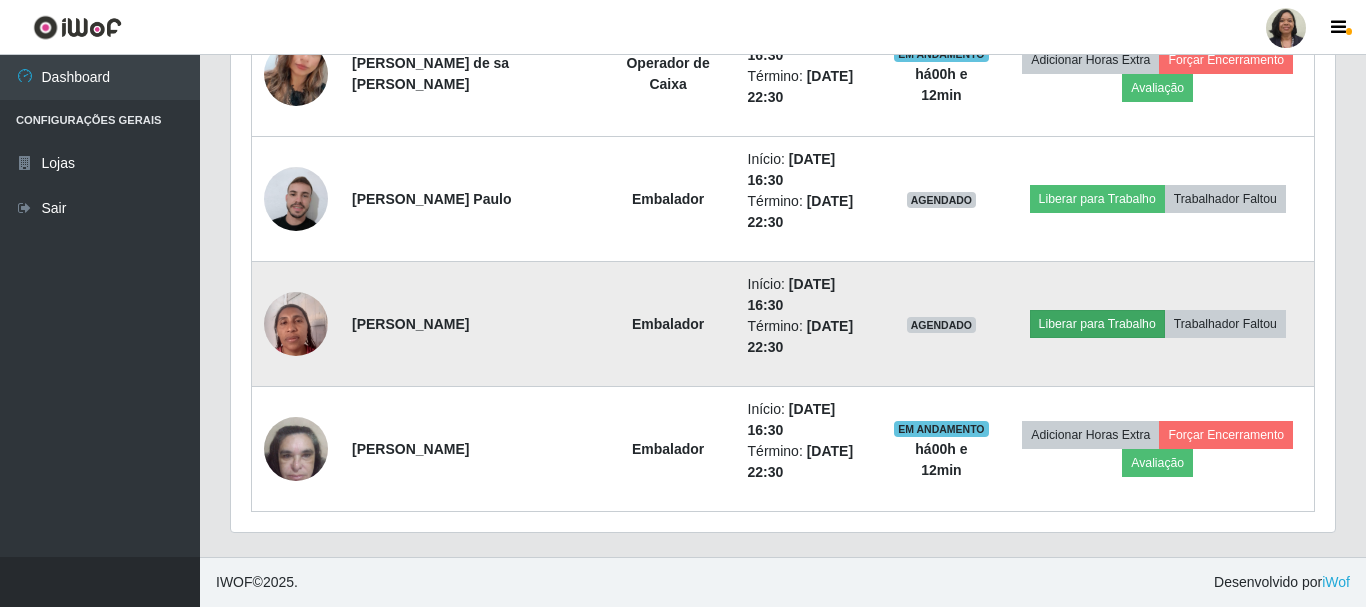 scroll, scrollTop: 999585, scrollLeft: 998911, axis: both 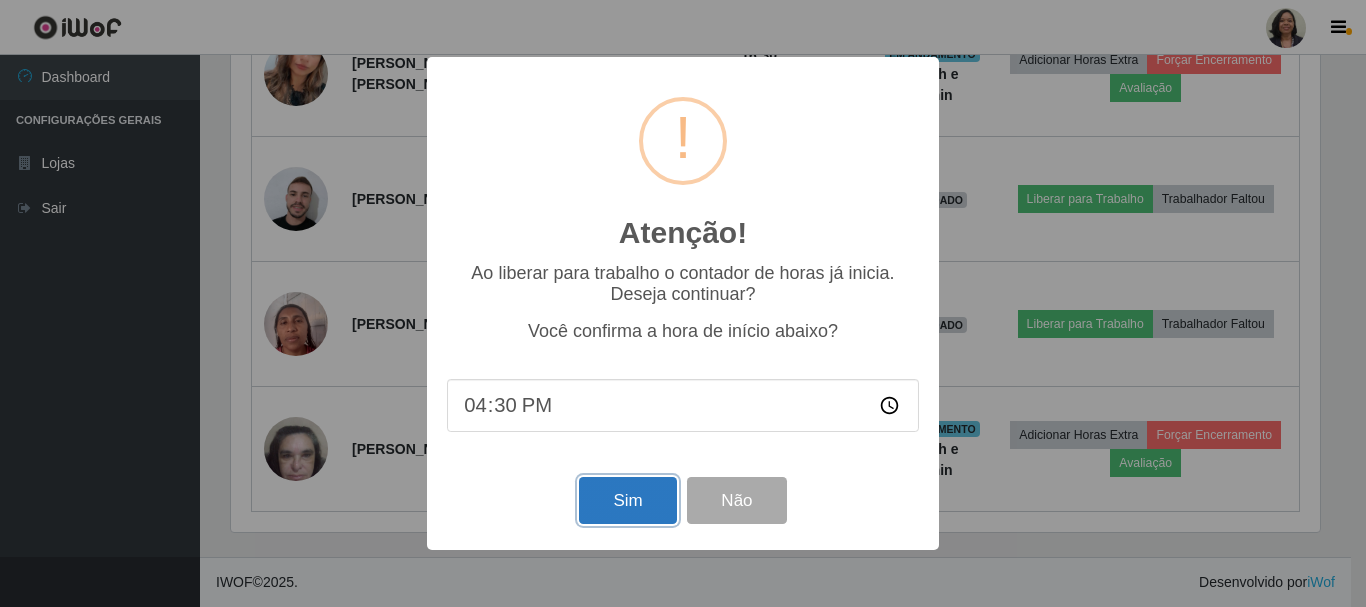 click on "Sim" at bounding box center [627, 500] 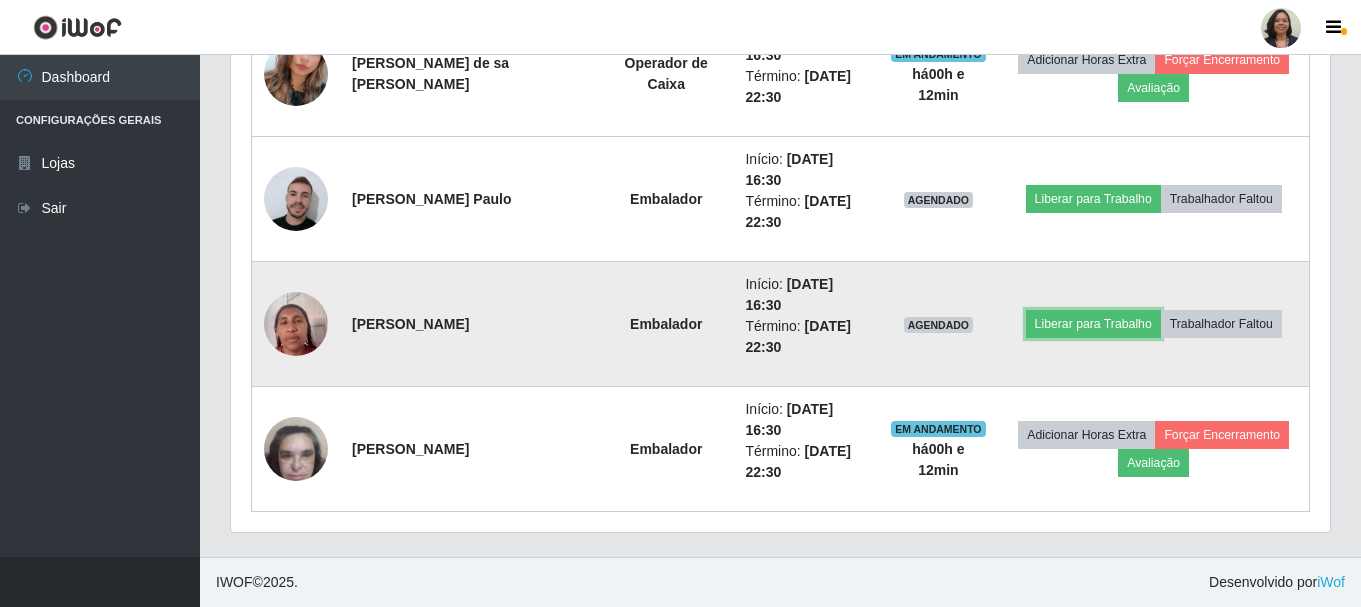 scroll, scrollTop: 999585, scrollLeft: 998901, axis: both 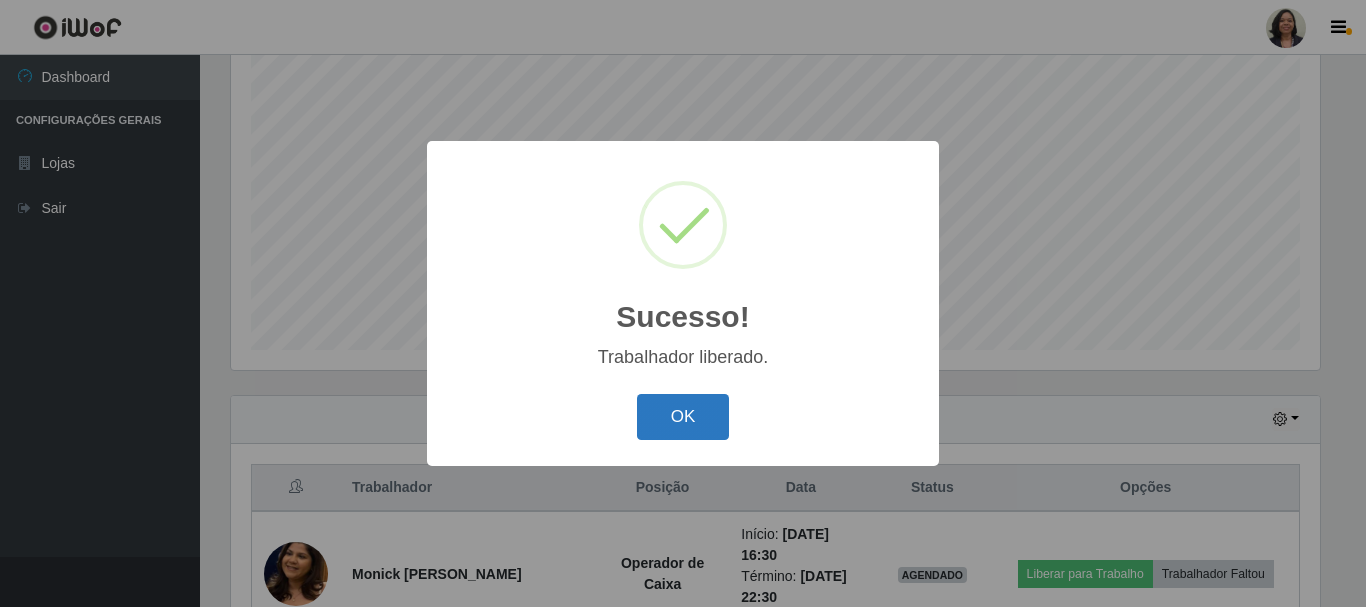 click on "OK" at bounding box center (683, 417) 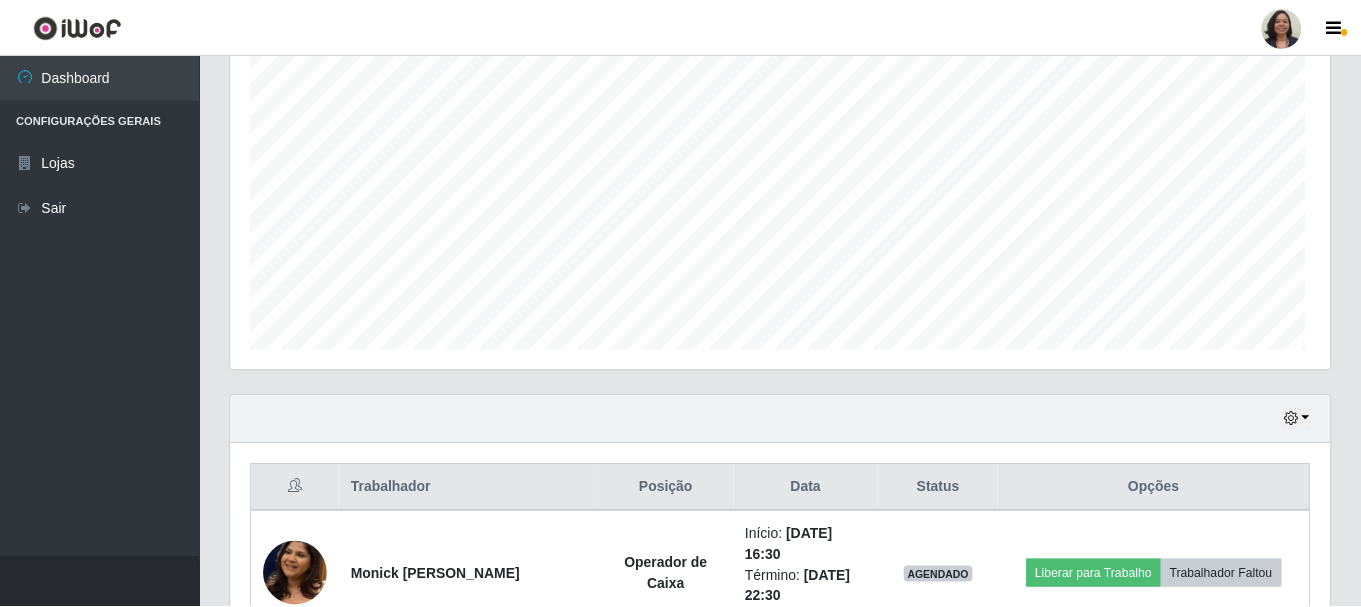 scroll, scrollTop: 999585, scrollLeft: 998901, axis: both 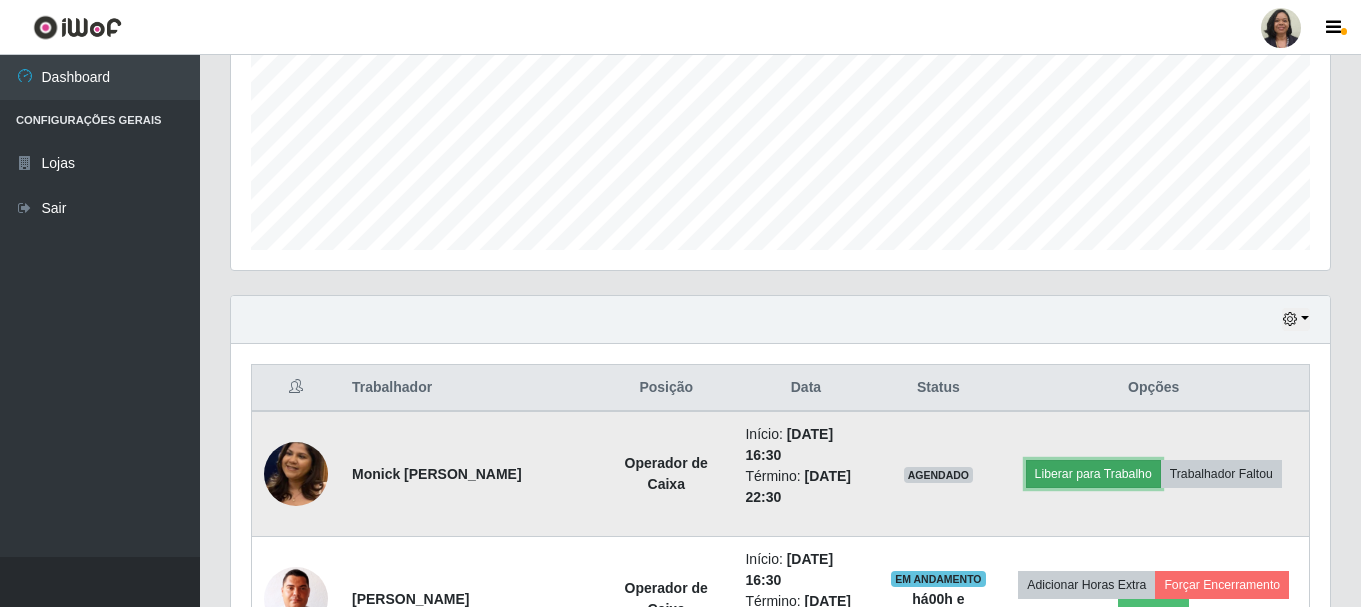 click on "Liberar para Trabalho" at bounding box center [1093, 474] 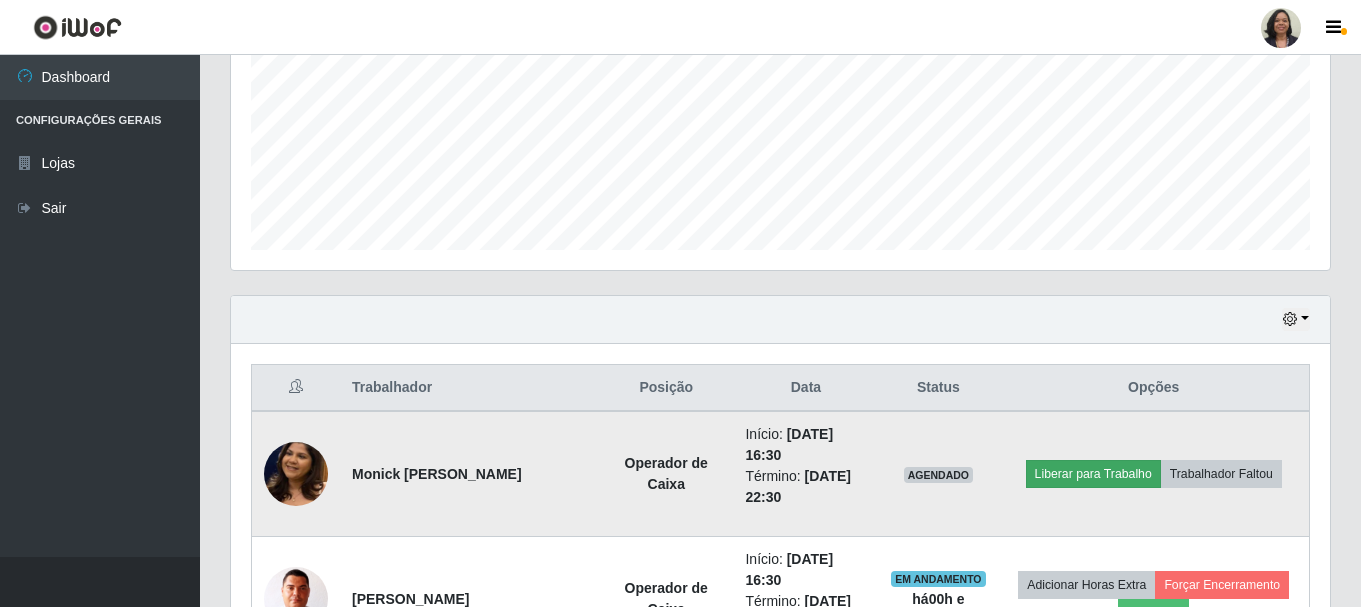 scroll, scrollTop: 999585, scrollLeft: 998911, axis: both 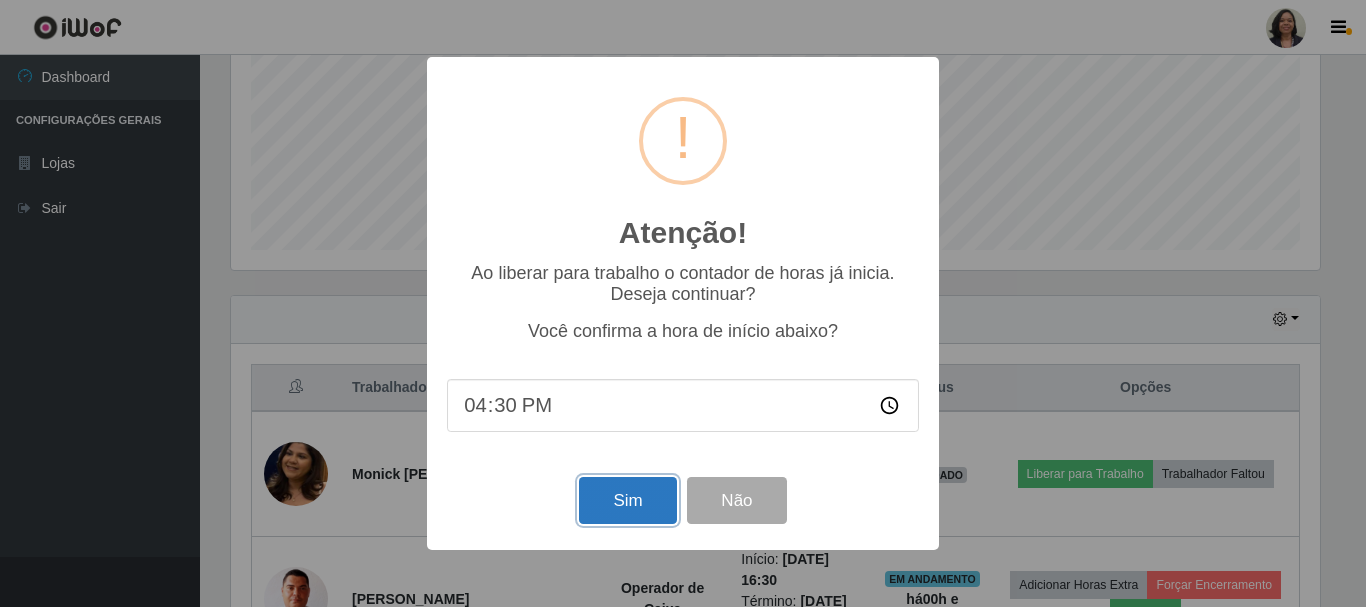 click on "Sim" at bounding box center [627, 500] 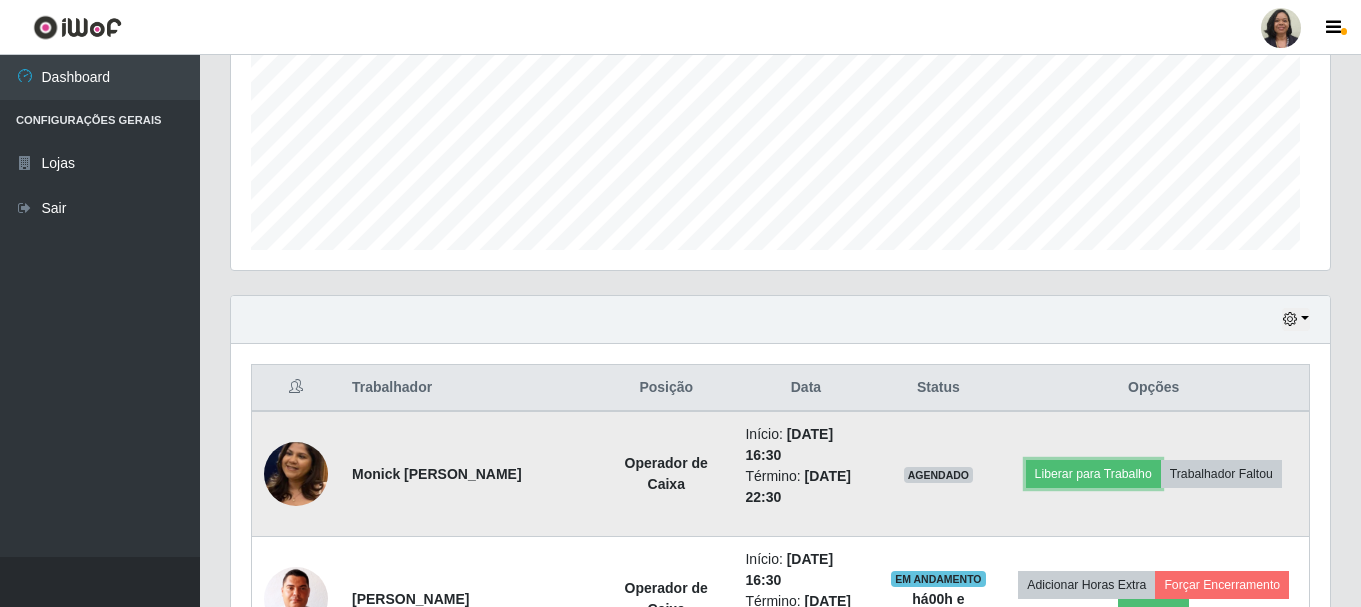 scroll, scrollTop: 999585, scrollLeft: 998901, axis: both 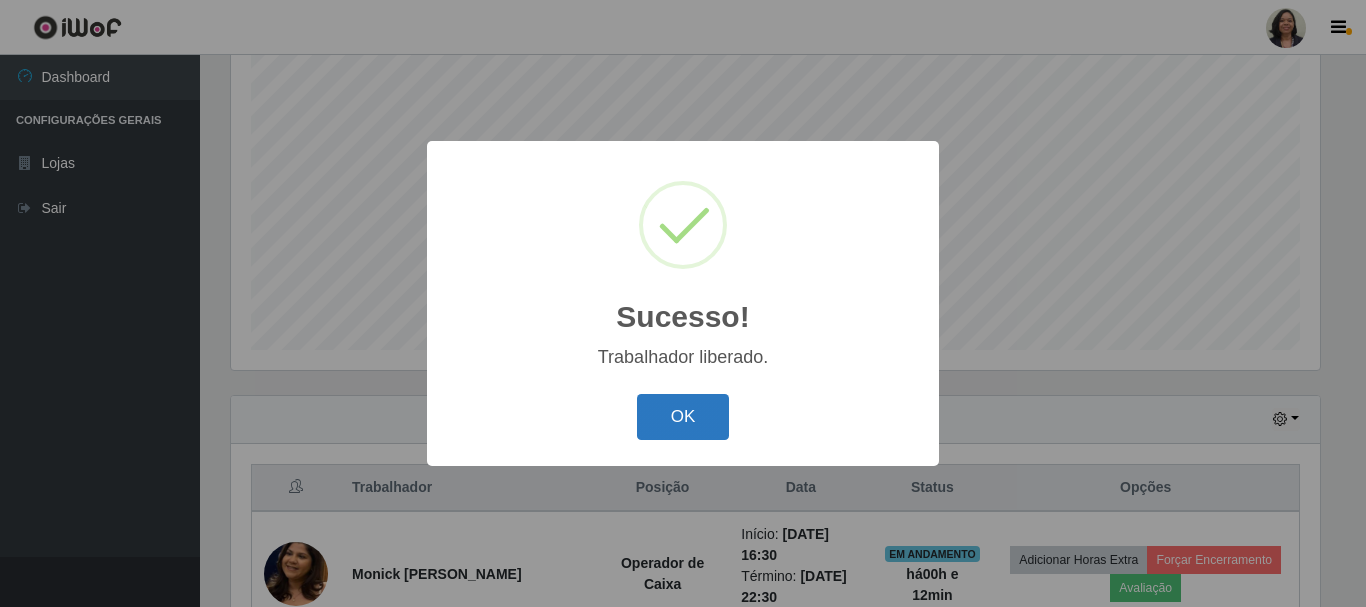 click on "OK" at bounding box center (683, 417) 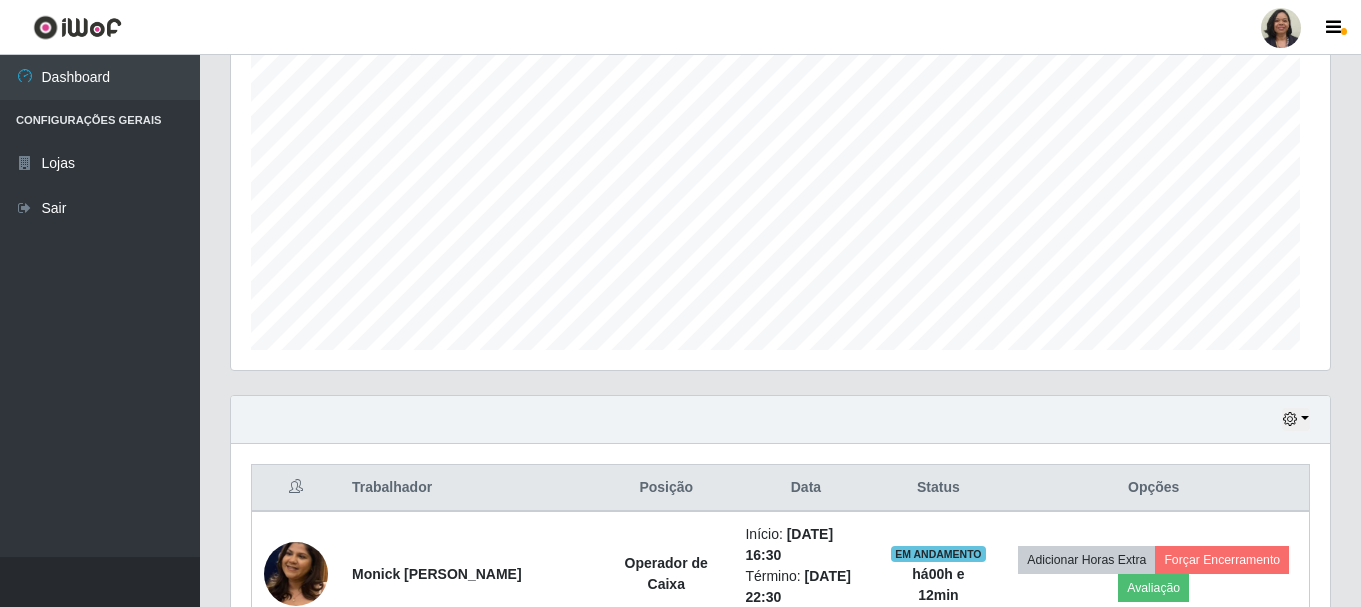 scroll, scrollTop: 999585, scrollLeft: 998901, axis: both 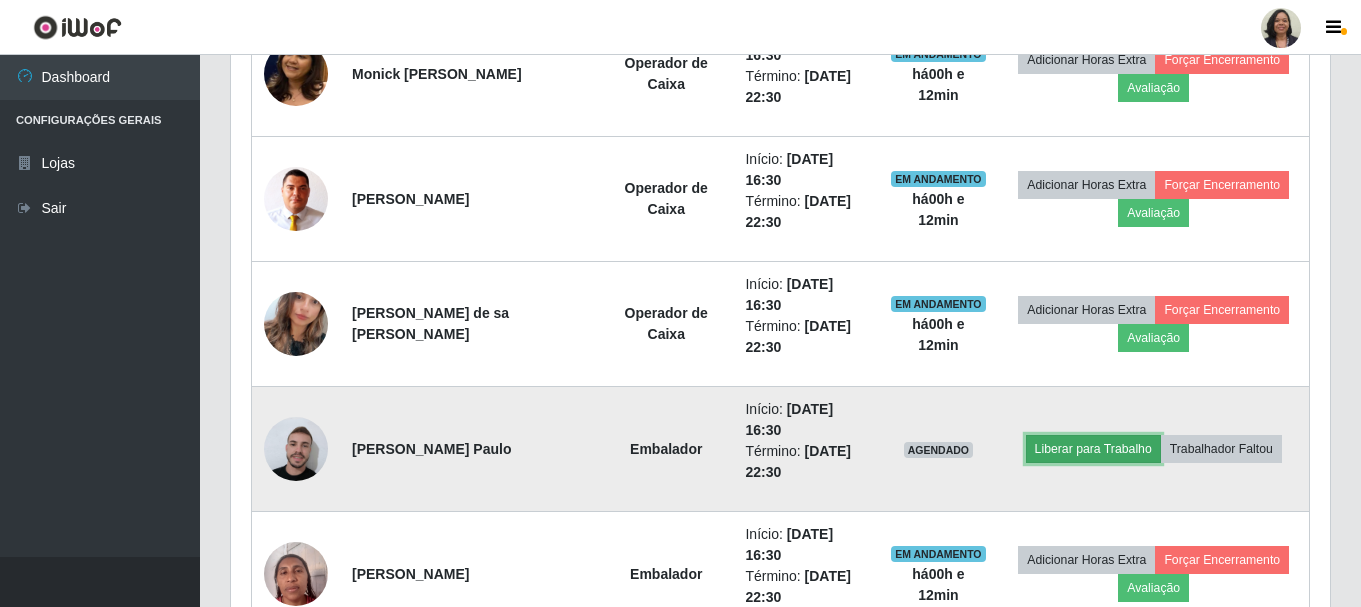 click on "Liberar para Trabalho" at bounding box center (1093, 449) 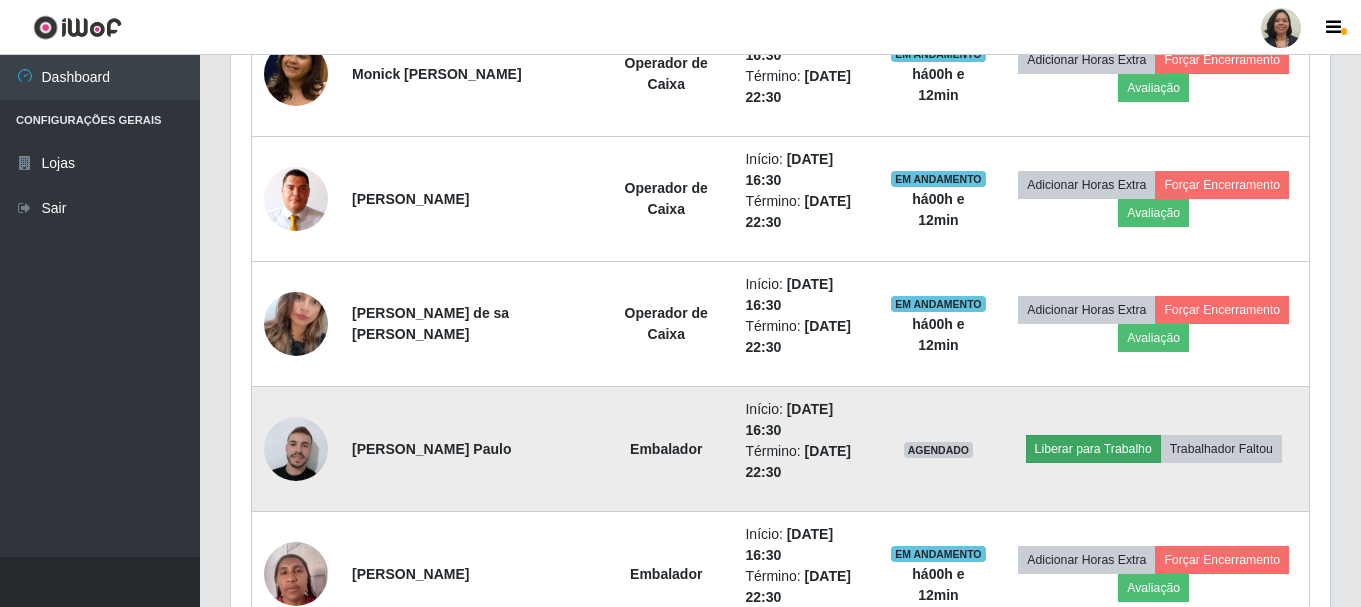 scroll, scrollTop: 999585, scrollLeft: 998911, axis: both 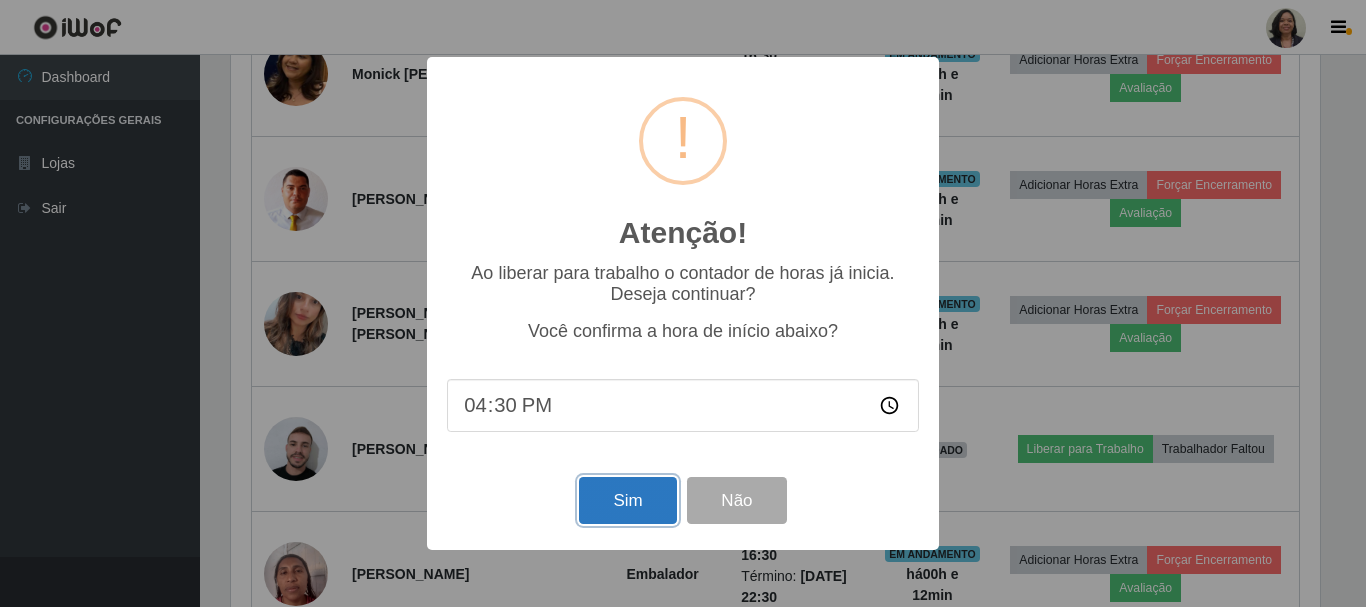click on "Sim" at bounding box center (627, 500) 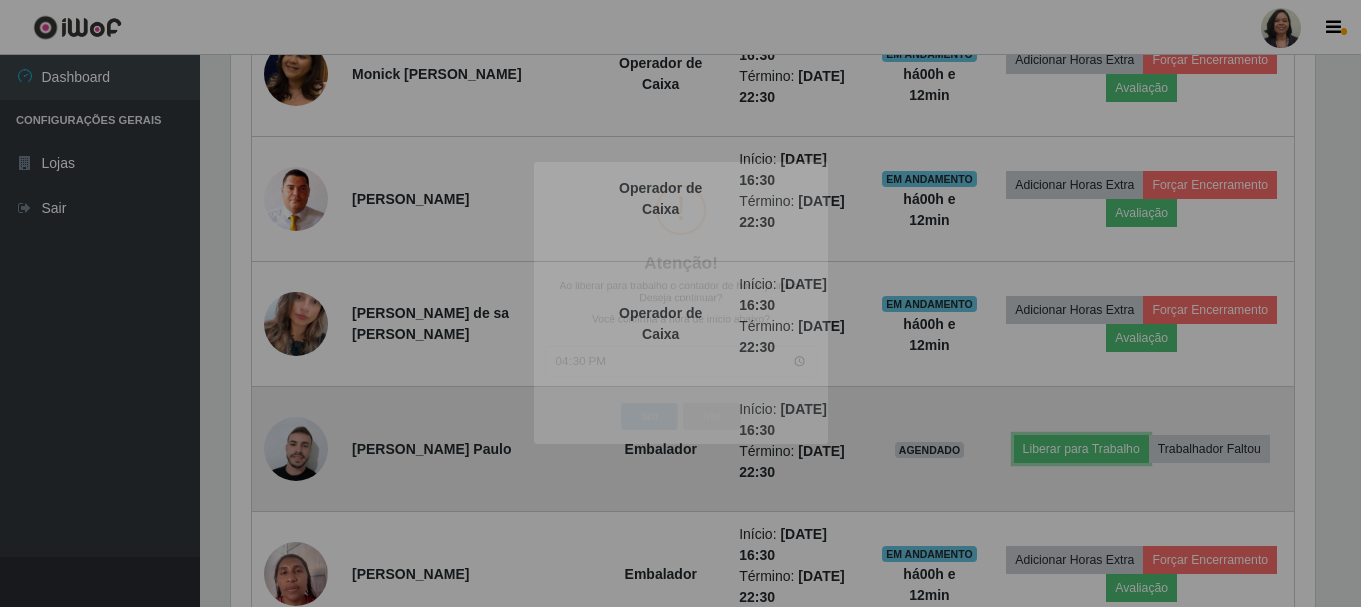 scroll, scrollTop: 999585, scrollLeft: 998901, axis: both 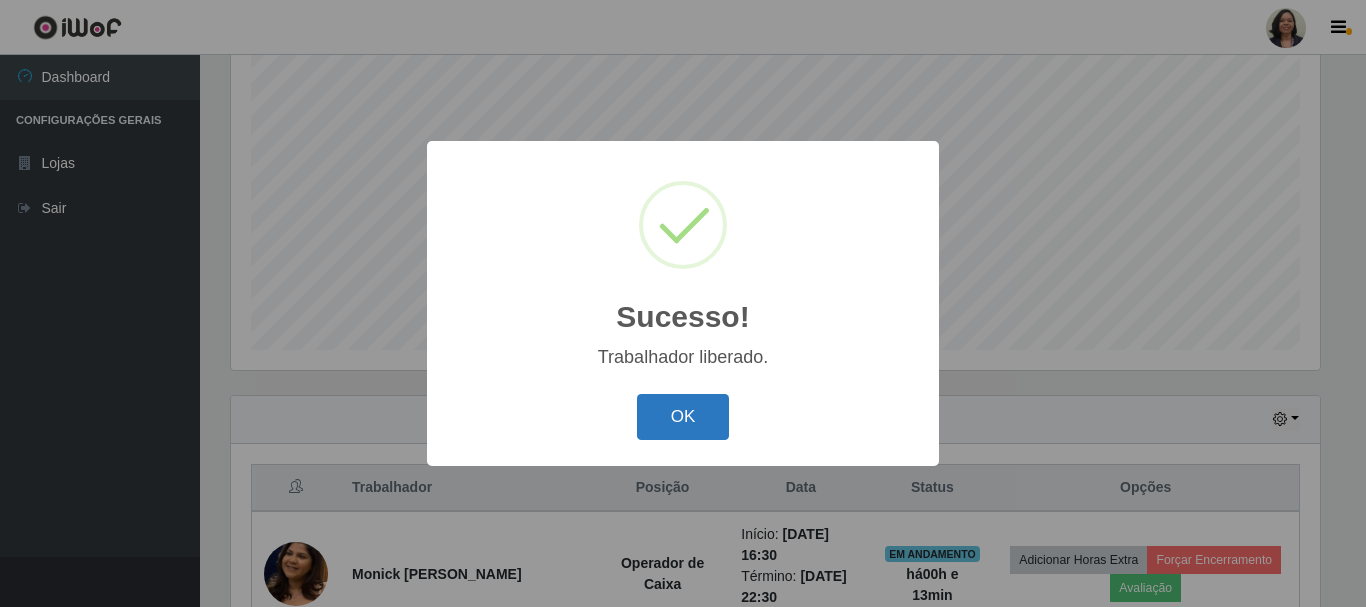 click on "OK" at bounding box center [683, 417] 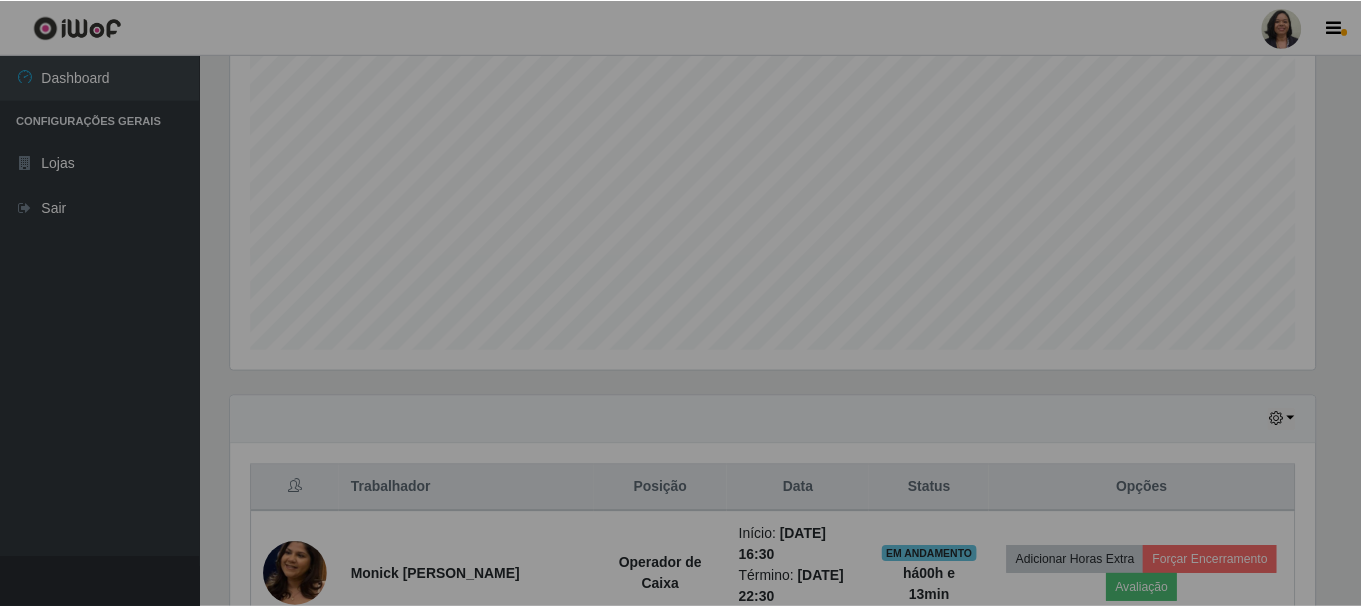 scroll 